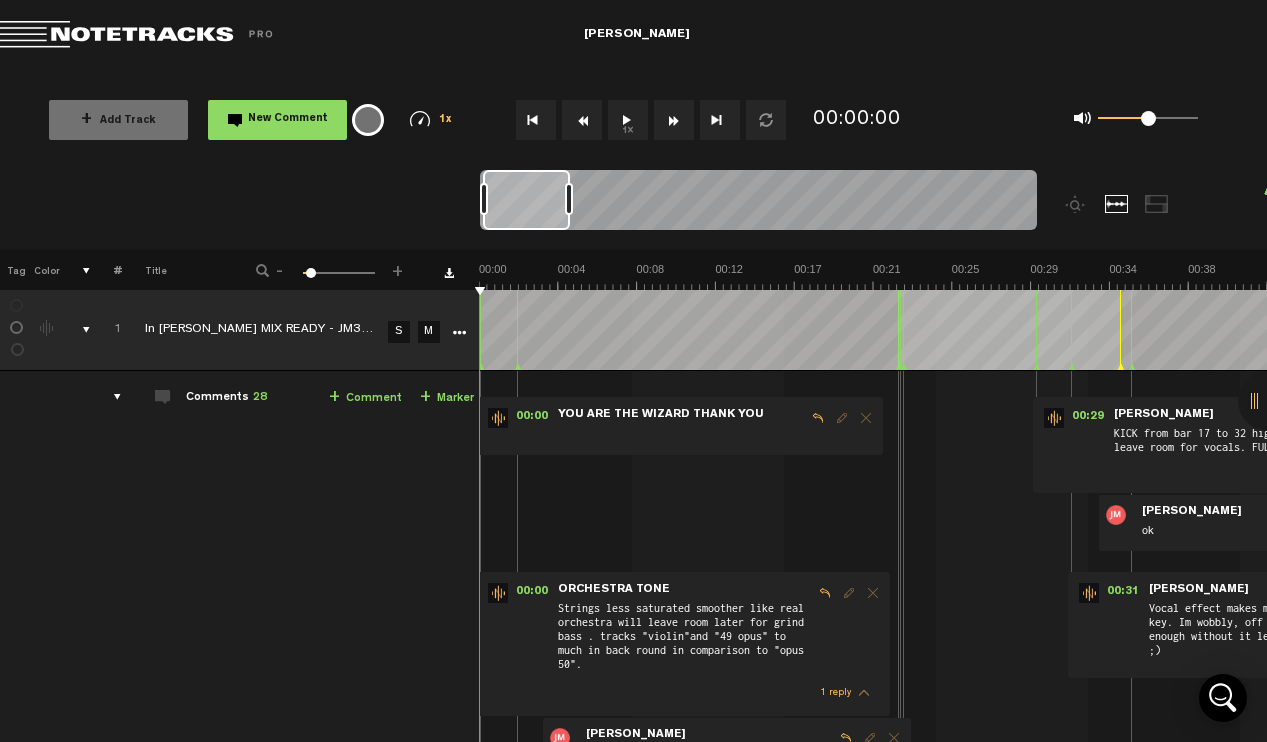 scroll, scrollTop: 0, scrollLeft: 0, axis: both 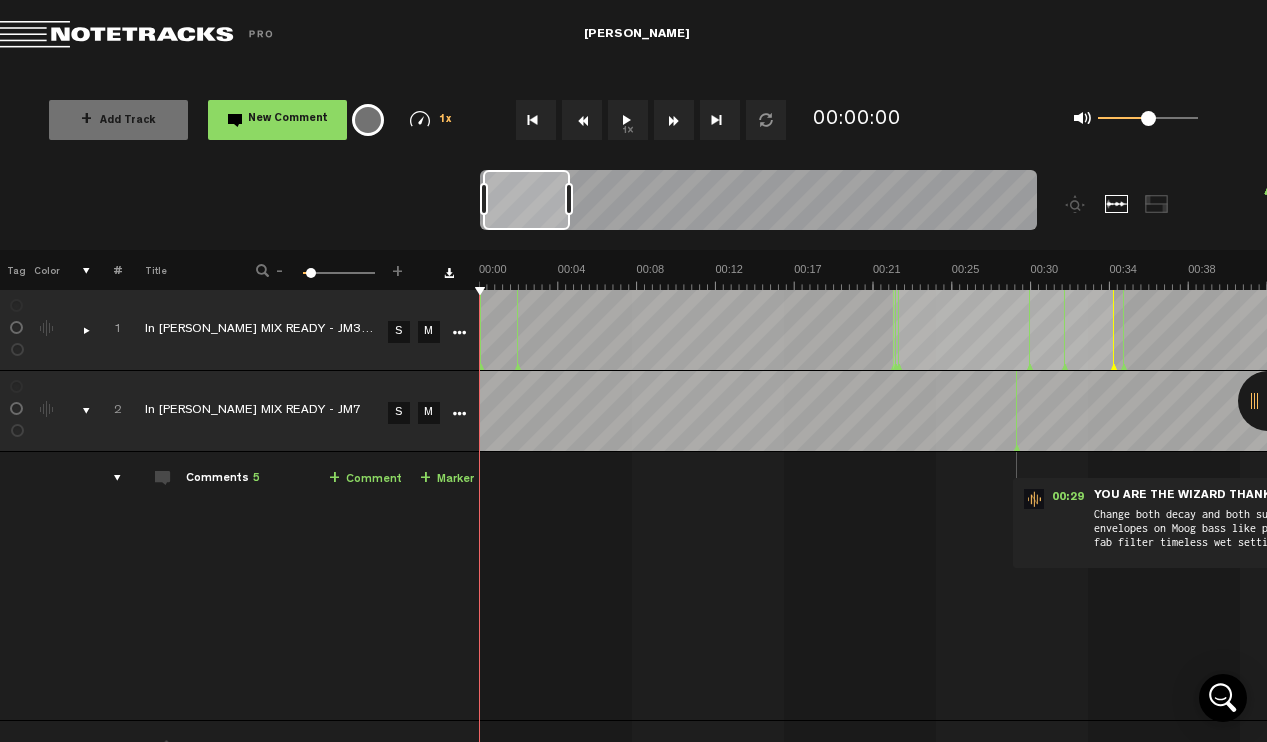 click on "+  New drawing Tag Color     # Title                -                 1   100   6                +                                                      1                                       In specter MIX READY - JM3- NOTE WITH VOX - TAKE 2               S                M                                 Export to Headliner                 Update                 Download                 Download original                 Export Audacity labels                 Export Audition Markers" at bounding box center [633, 496] 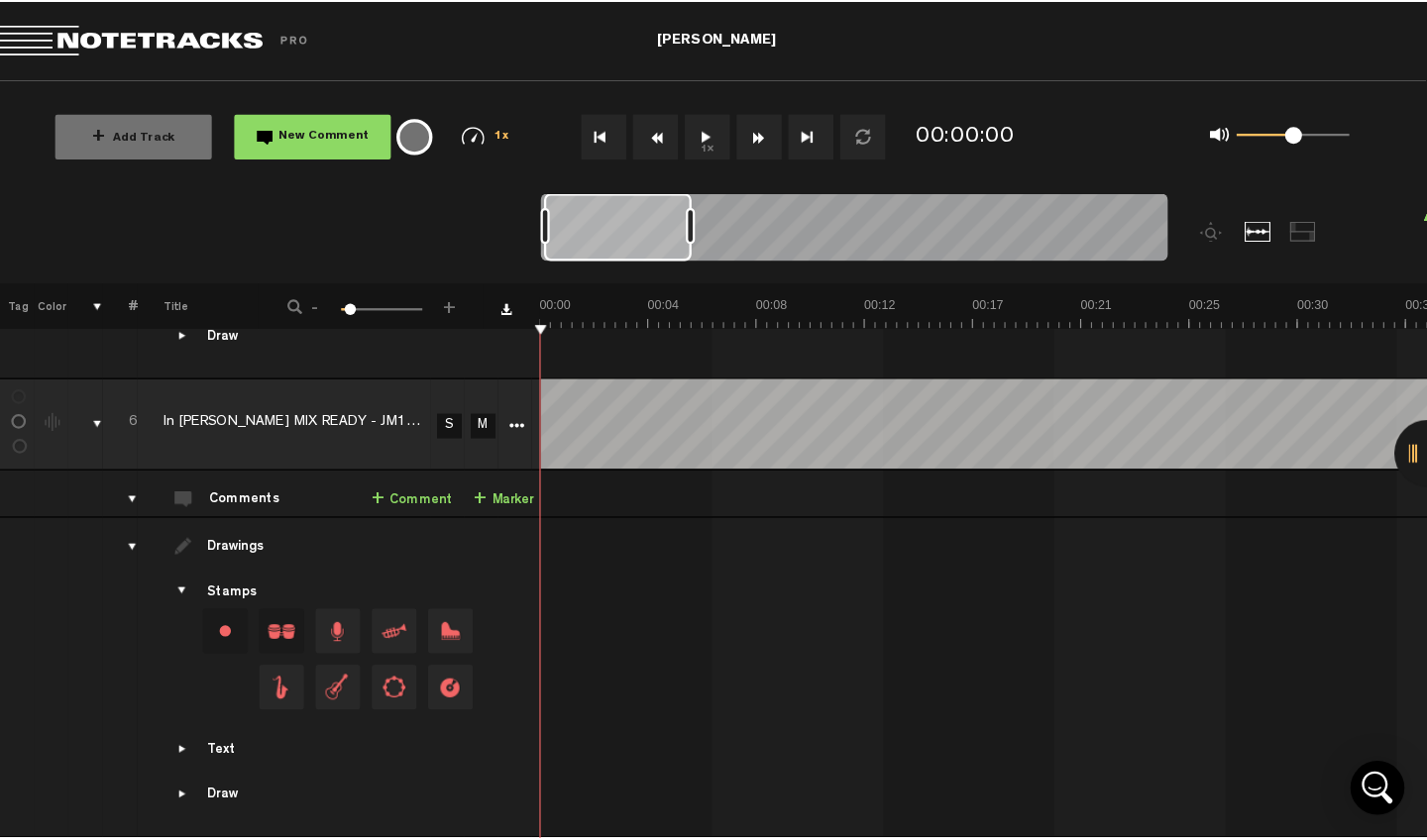 scroll, scrollTop: 2855, scrollLeft: 0, axis: vertical 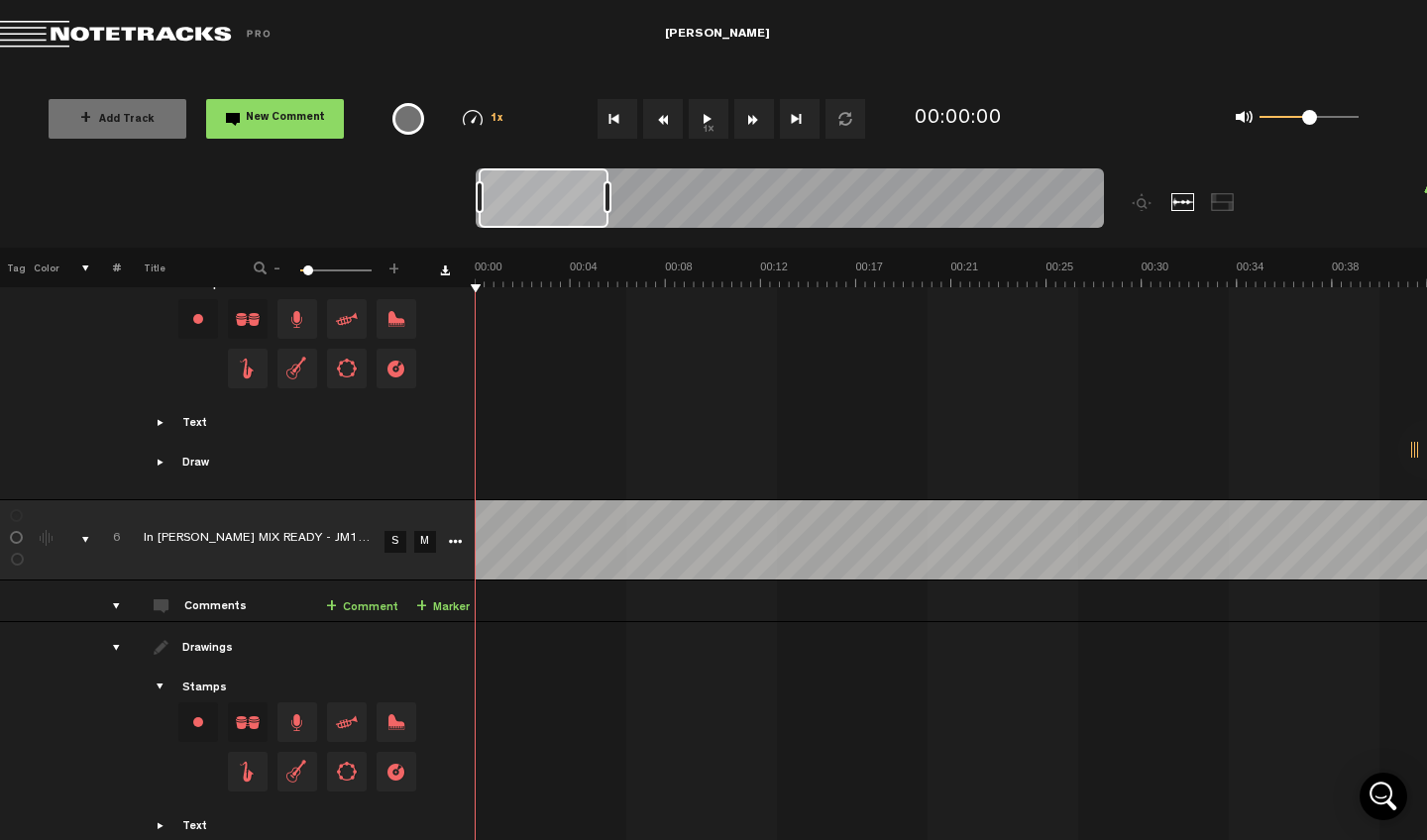 click at bounding box center (77, 540) 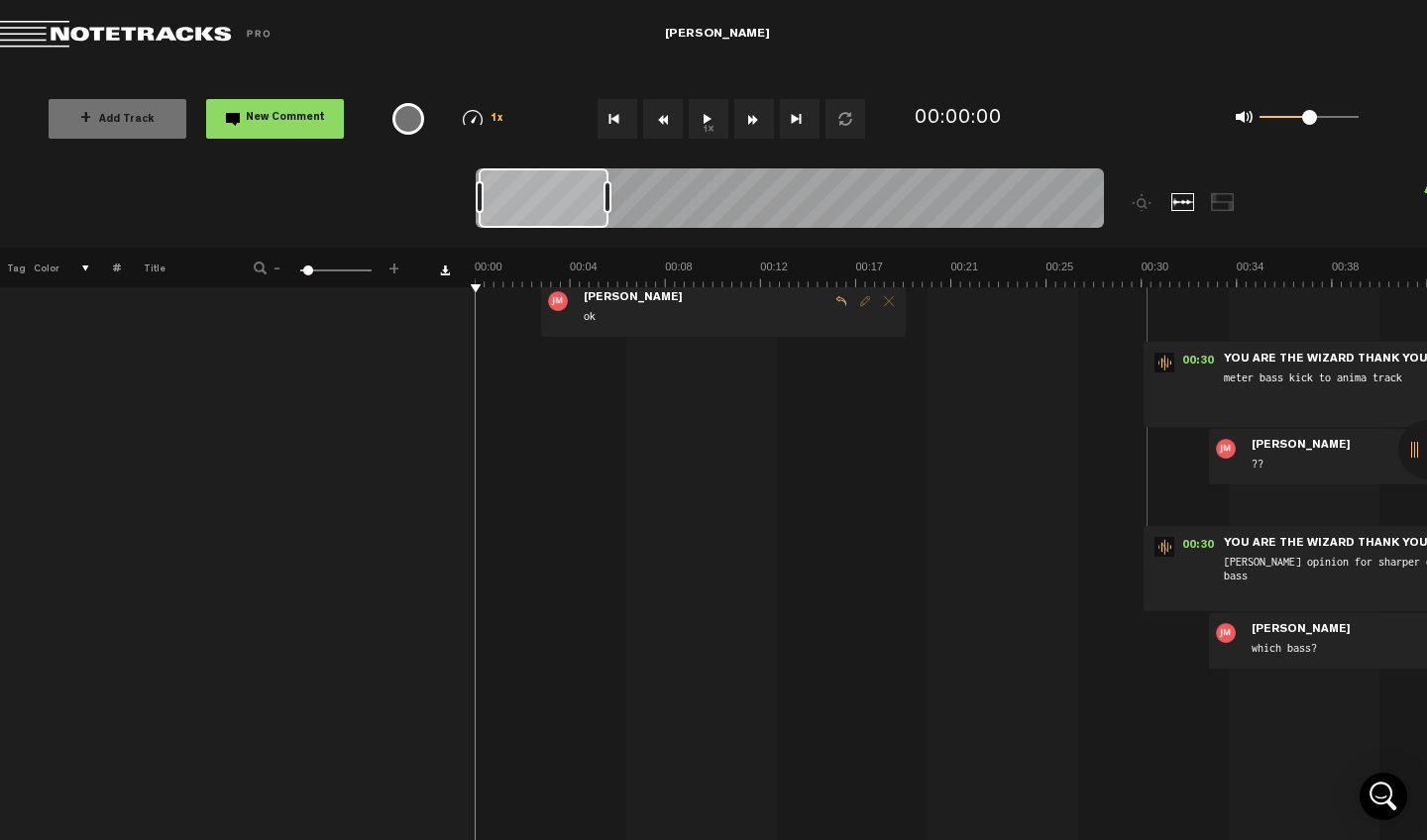scroll, scrollTop: 2551, scrollLeft: 0, axis: vertical 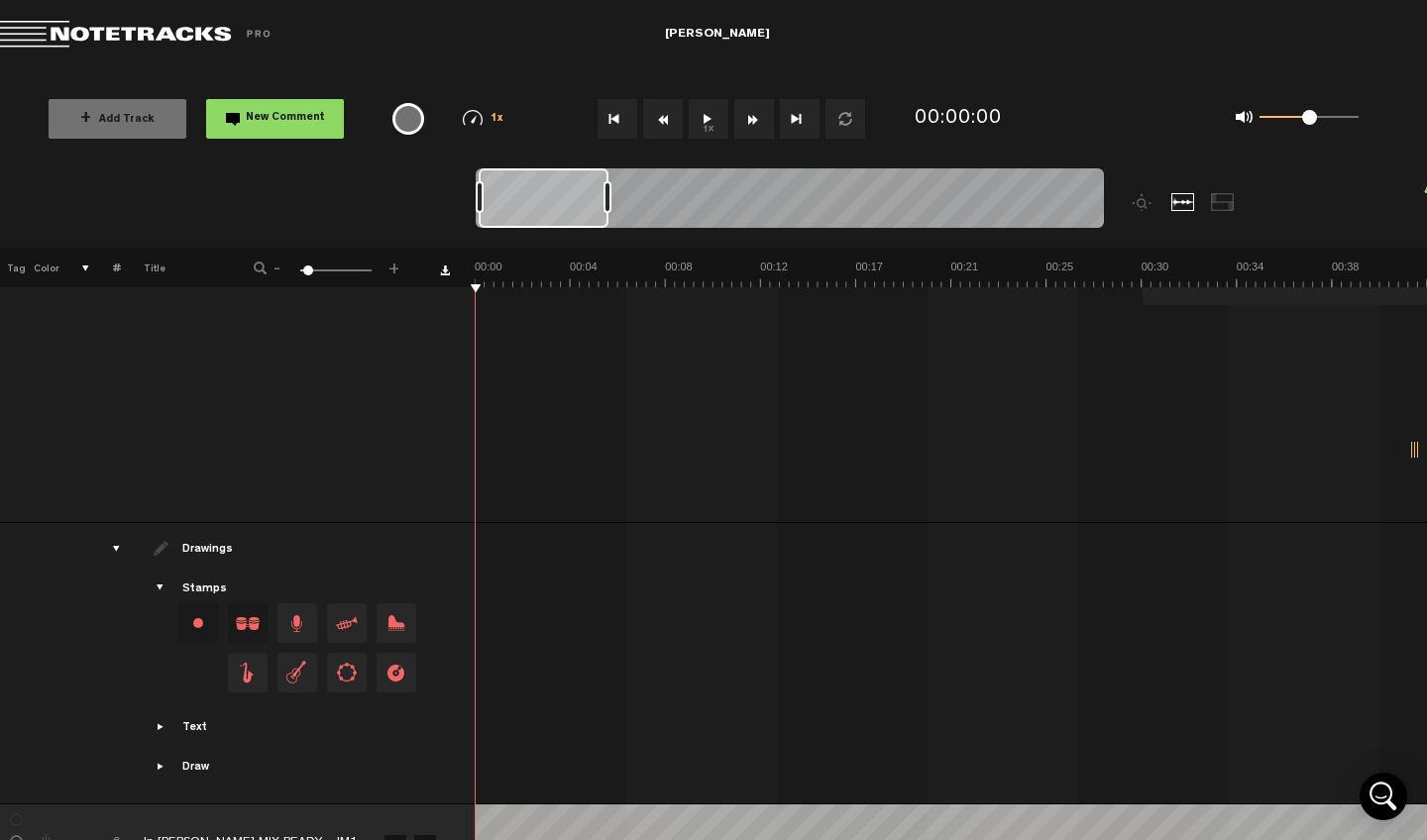 click on "S" at bounding box center (395, 846) 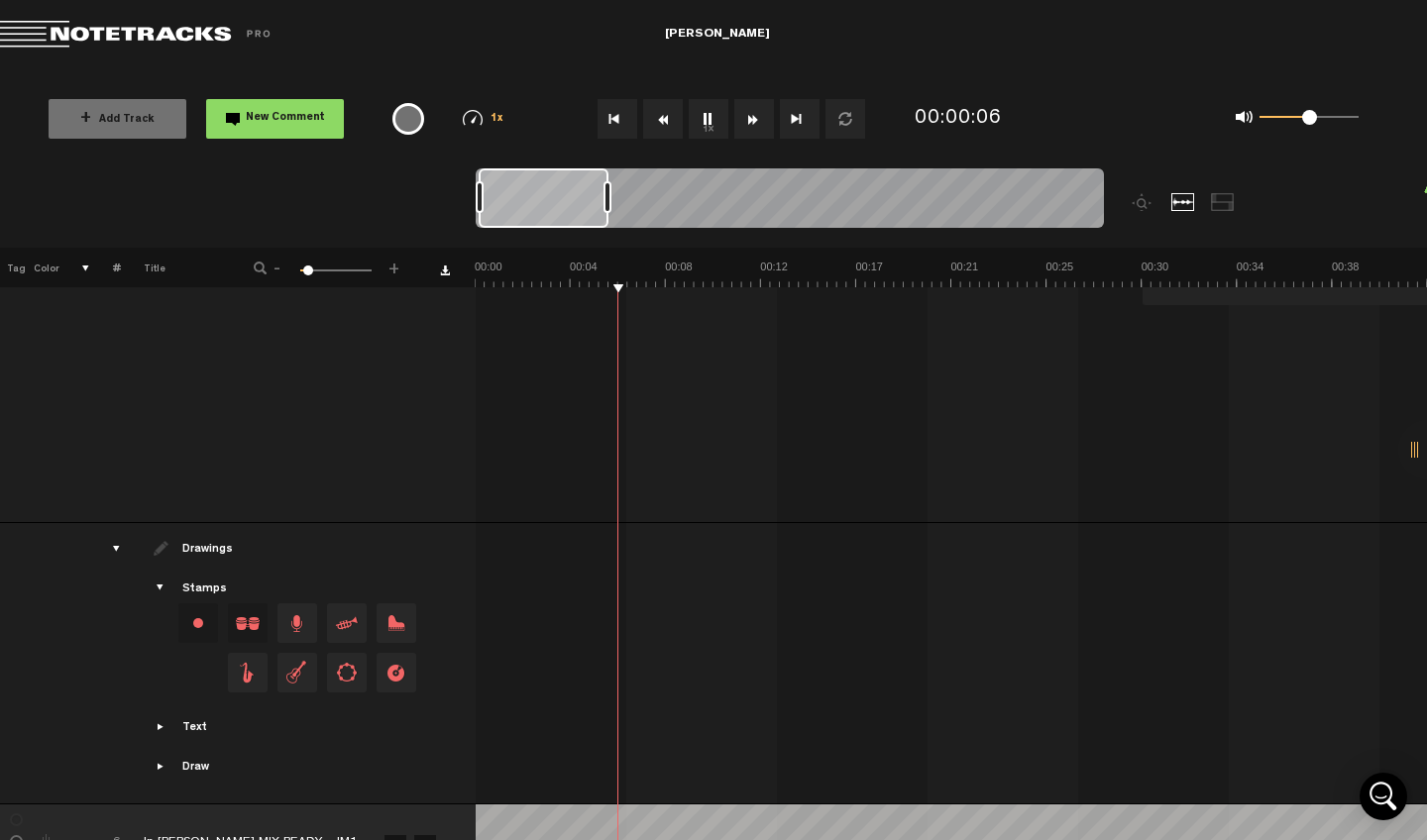 click at bounding box center (617, 119) 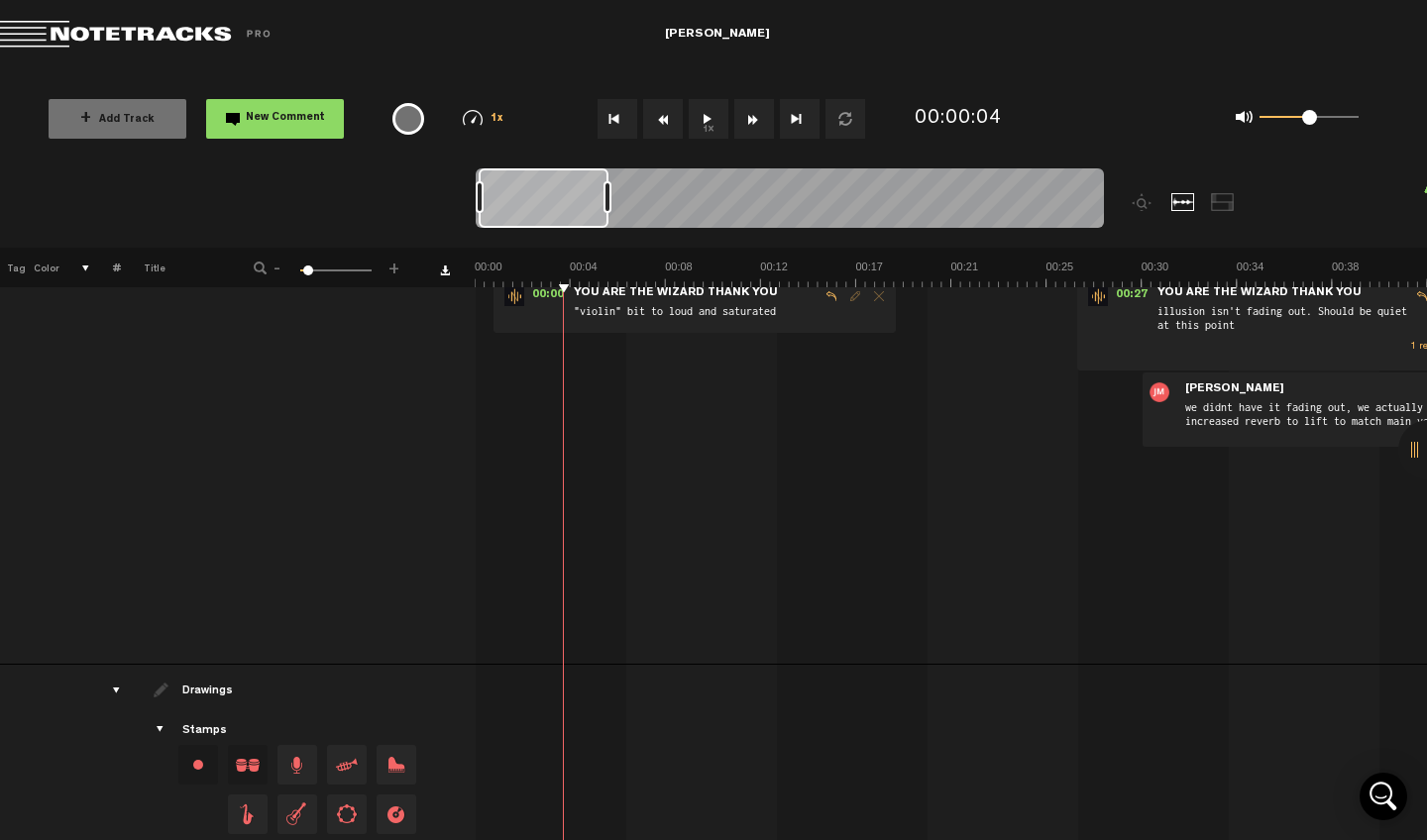 scroll, scrollTop: 2095, scrollLeft: 0, axis: vertical 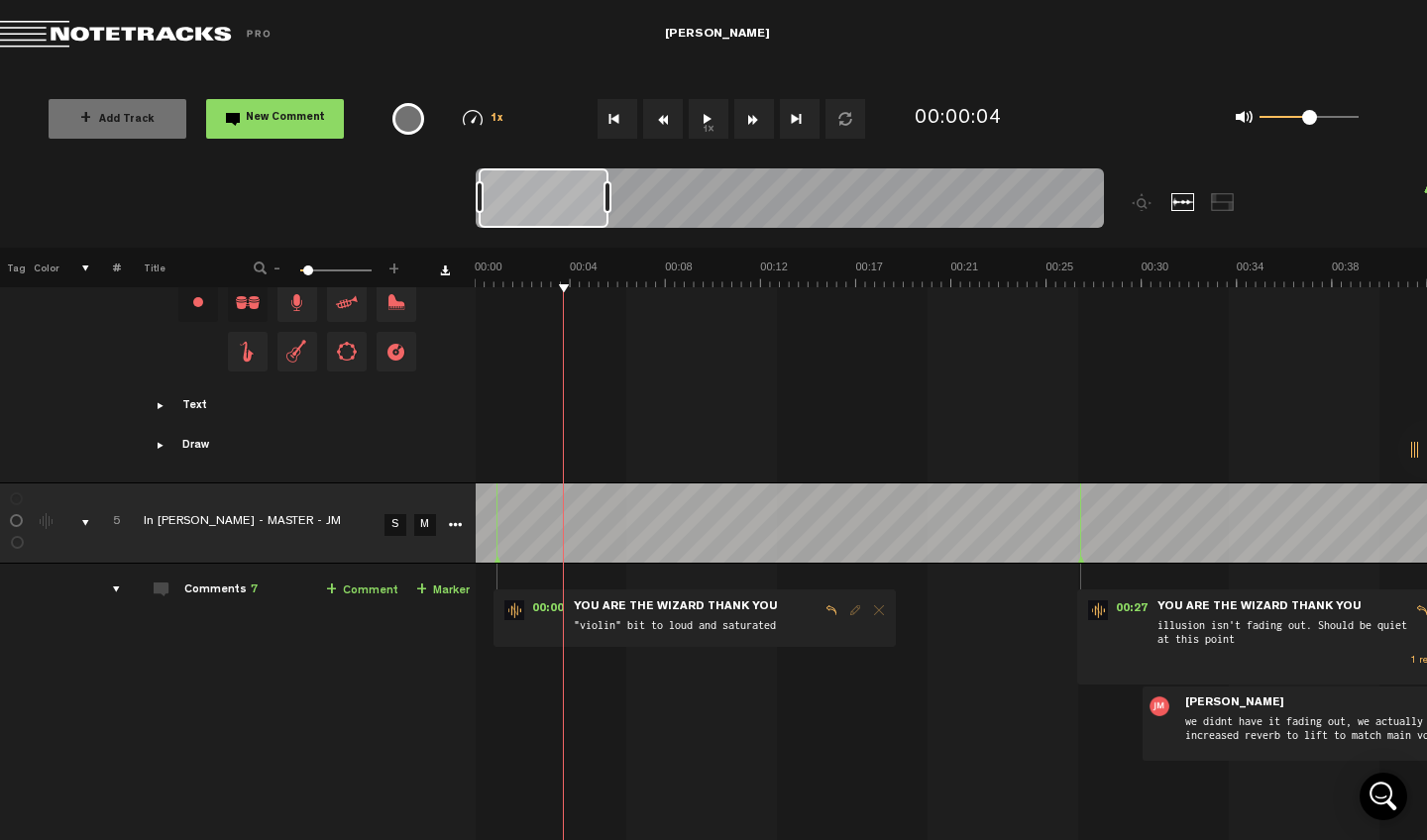click at bounding box center (77, 523) 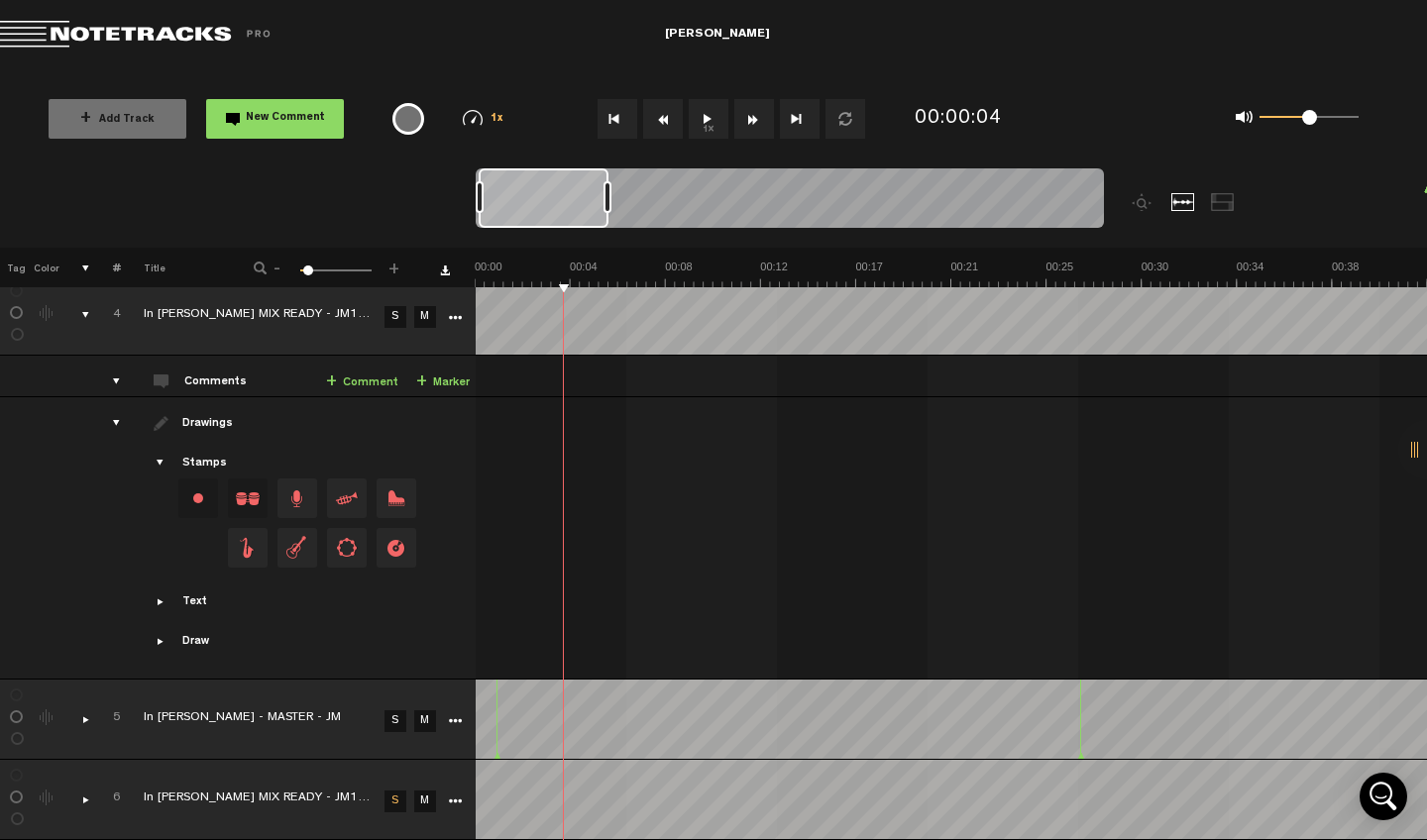 scroll, scrollTop: 1867, scrollLeft: 0, axis: vertical 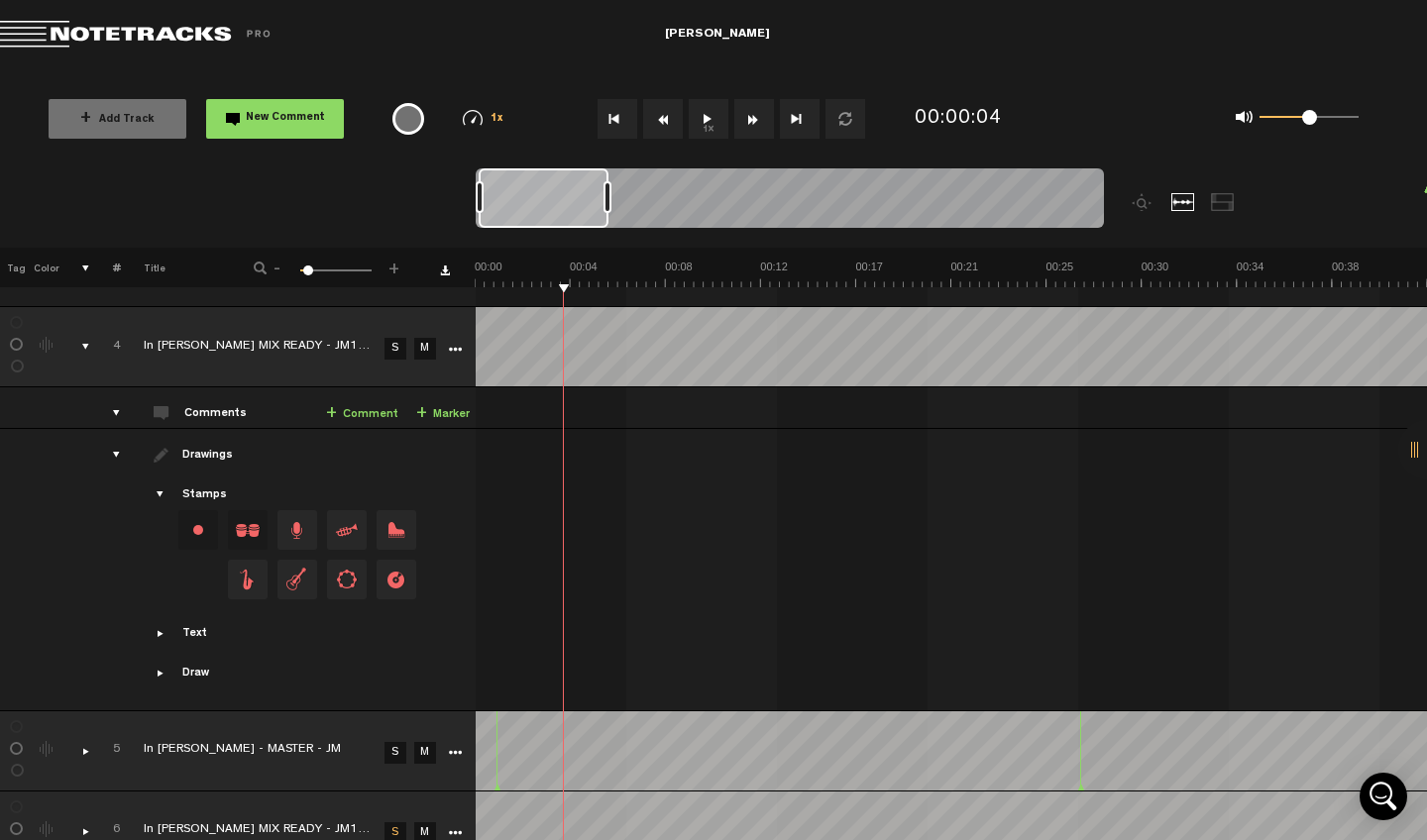 click at bounding box center (77, 347) 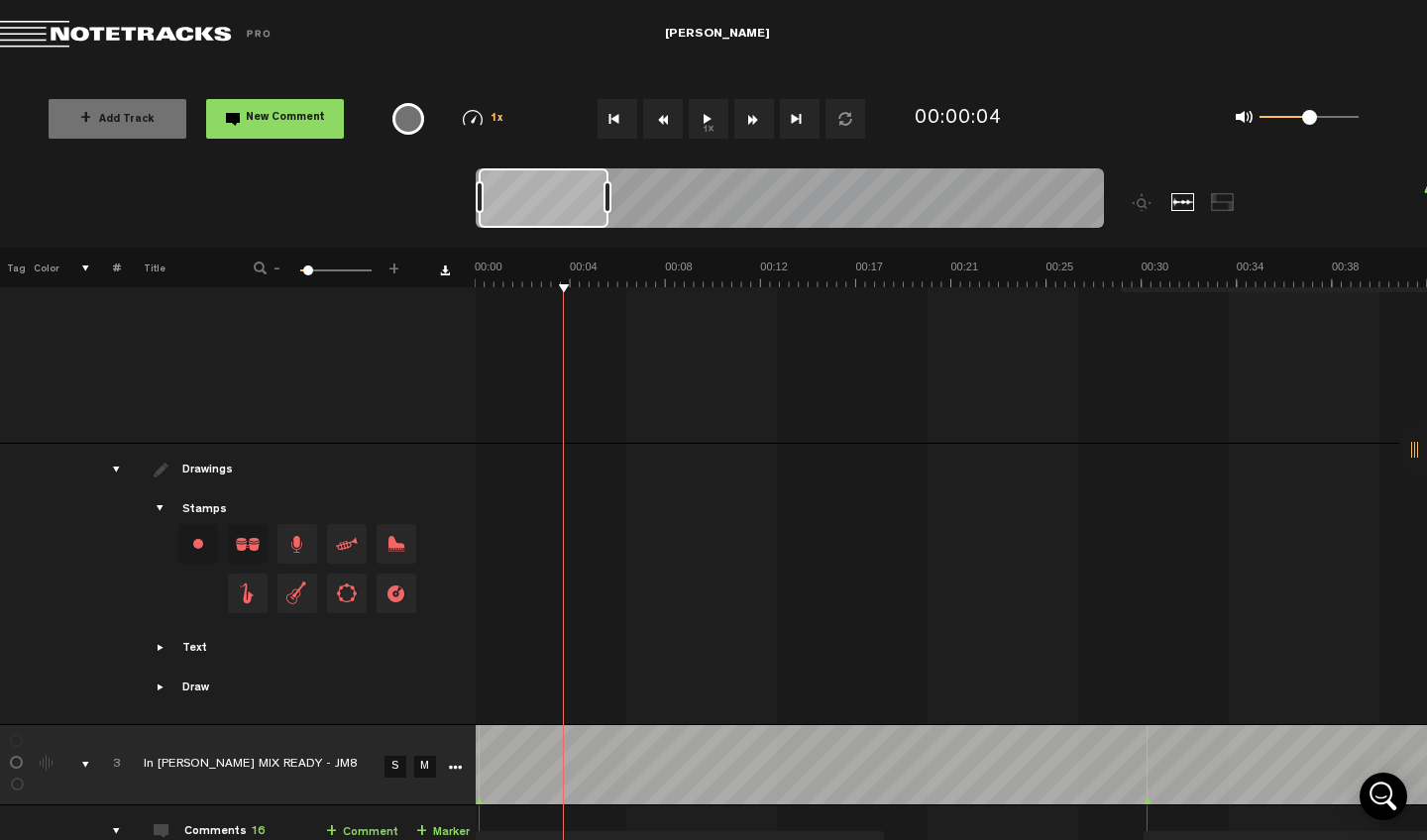 scroll, scrollTop: 0, scrollLeft: 0, axis: both 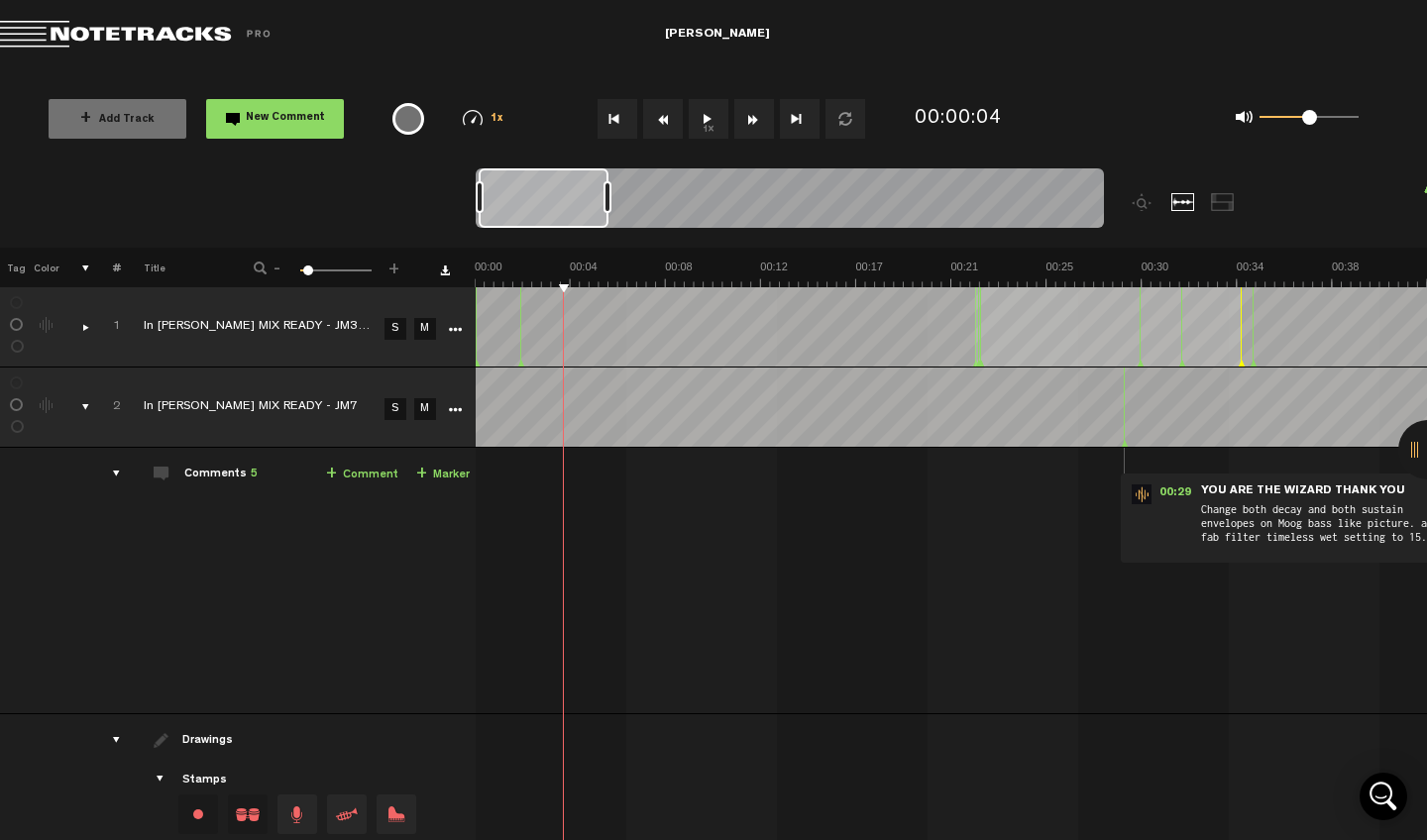 click at bounding box center [77, 407] 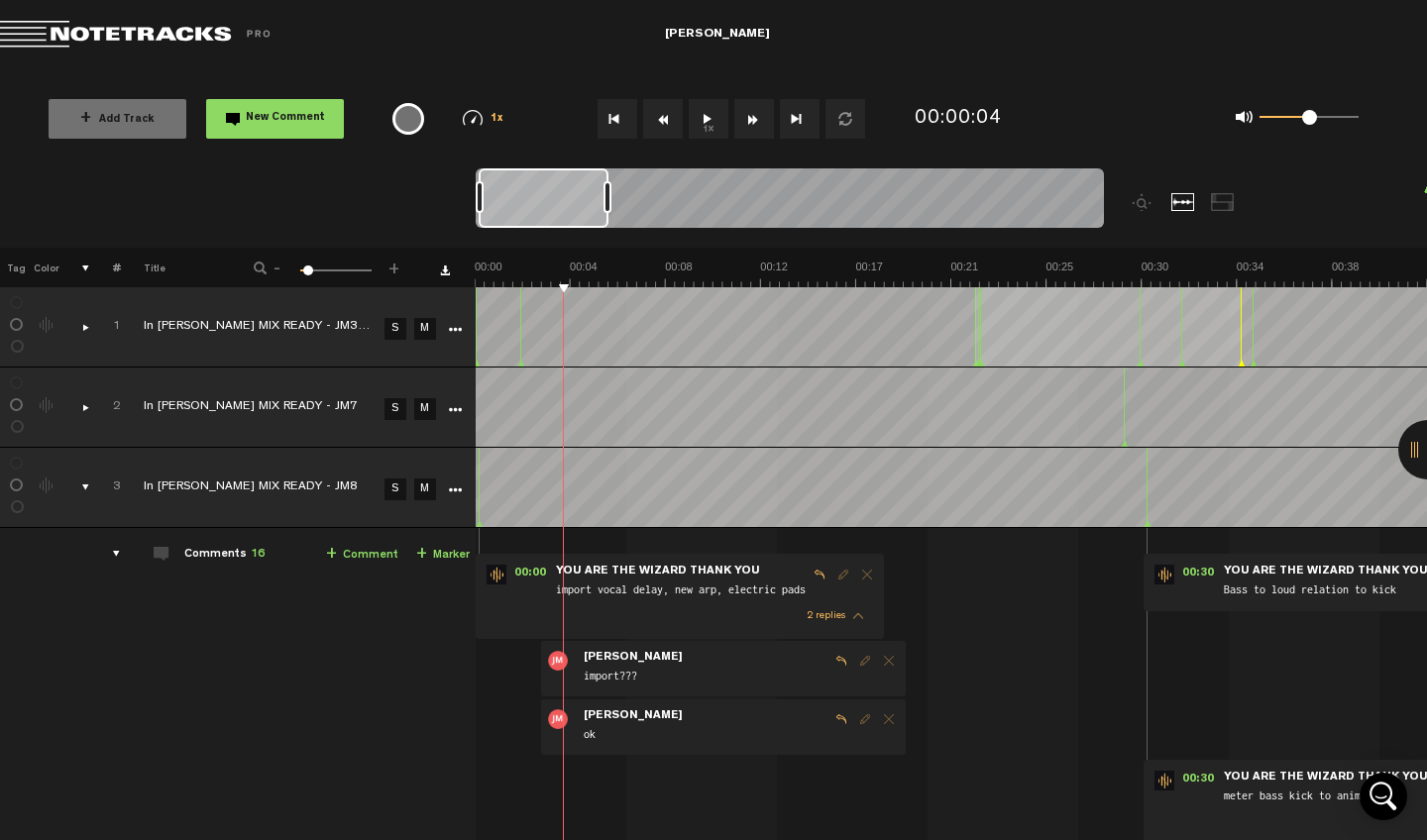 click on "3" at bounding box center [105, 487] 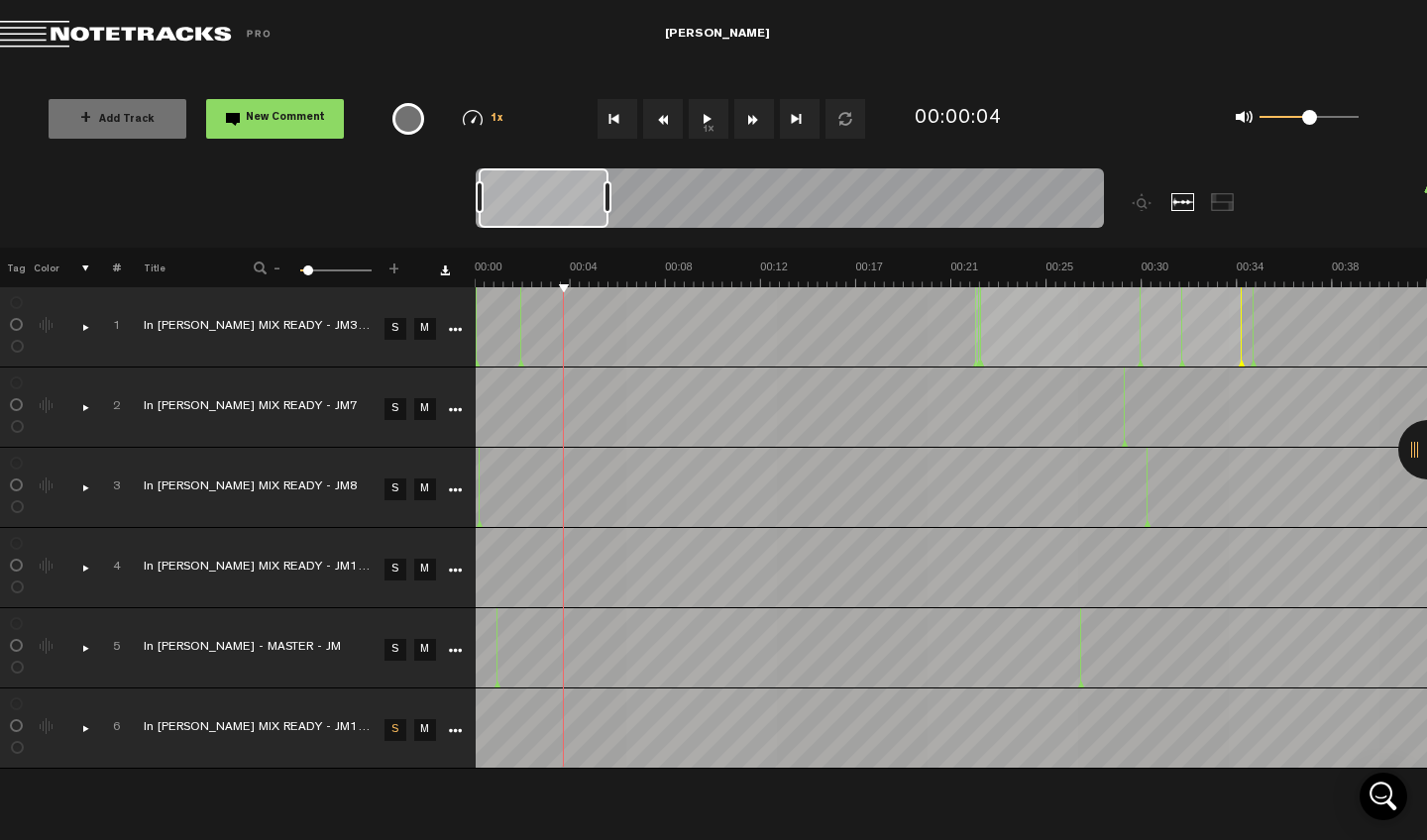 click on "S" at bounding box center [395, 730] 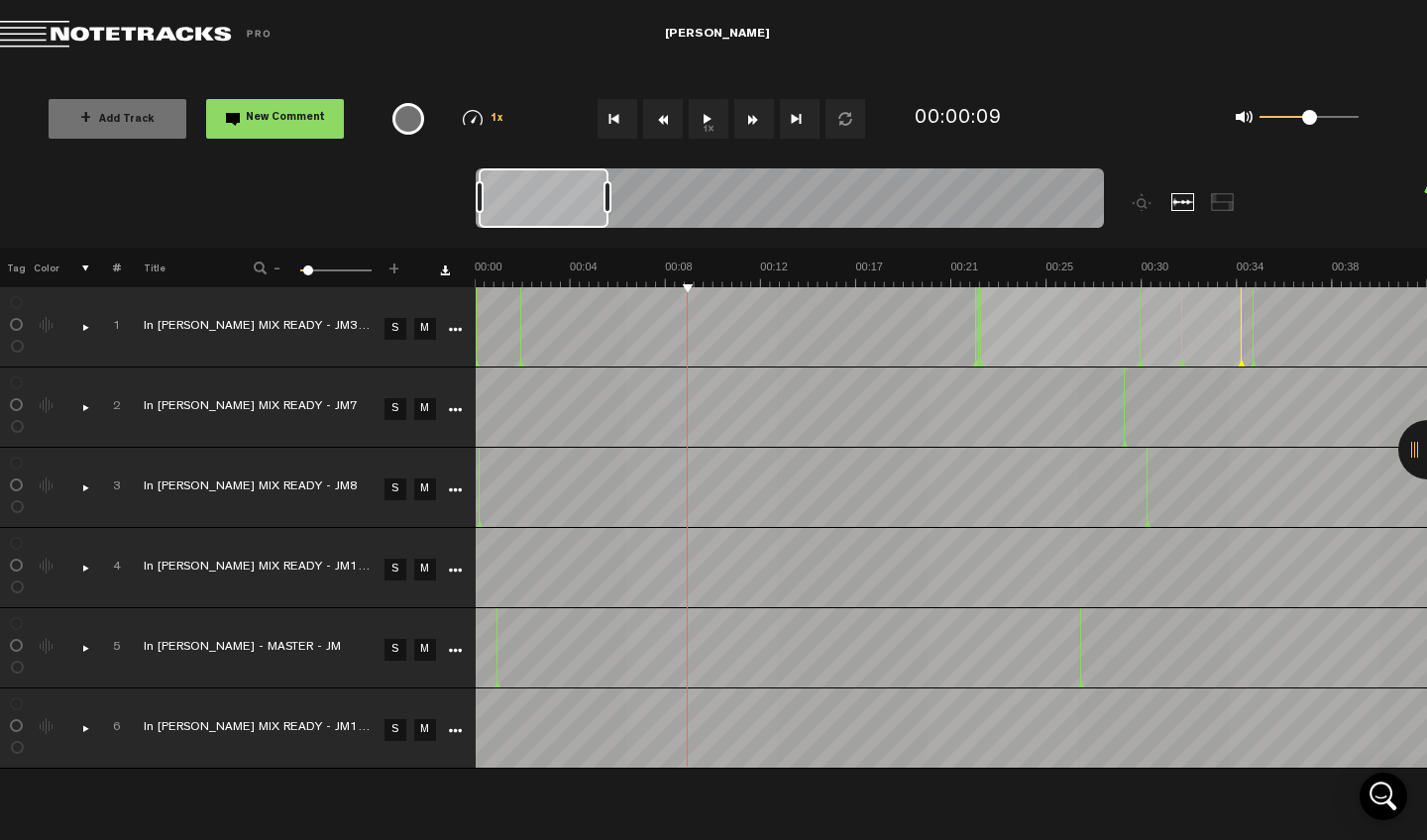 click on "S" at bounding box center (395, 730) 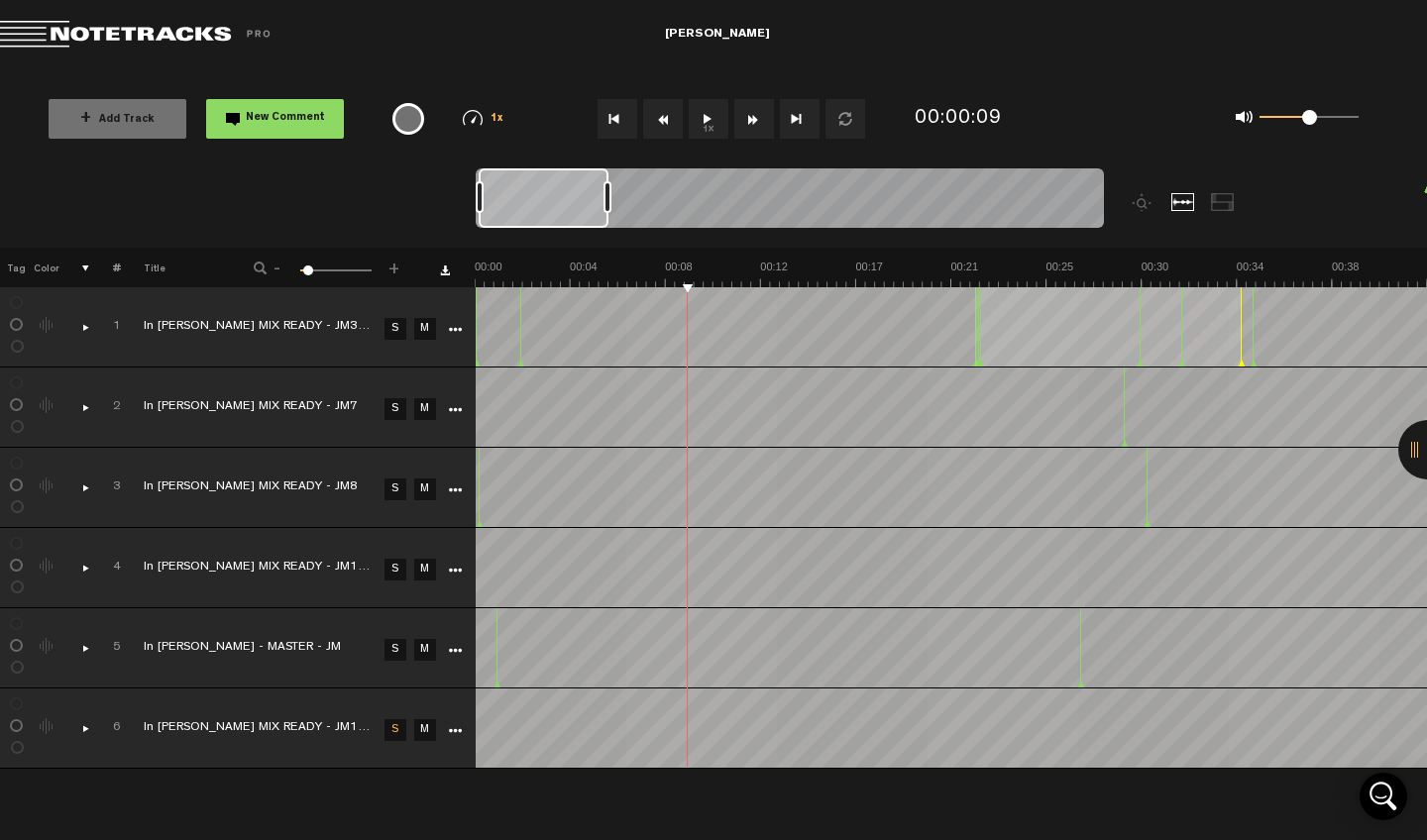 click at bounding box center [617, 119] 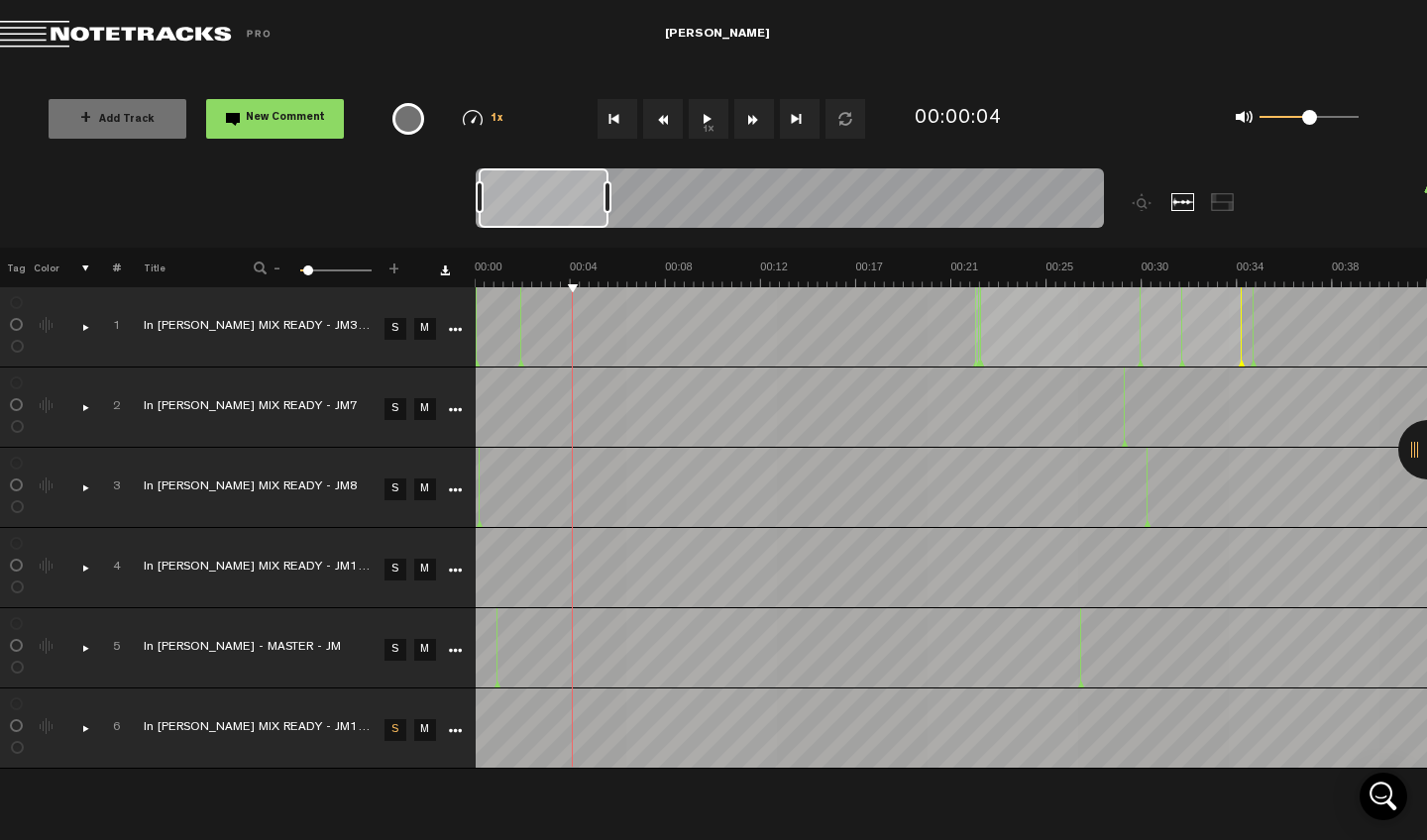 click on "+ Add Track
New Comment
1x             0.25x         0.5x         0.75x         1x         1.25x         1.5x         1.75x         2x
All emojis 😀 😃 😄 😁 😆 😅 🤣 😂 🙂 🙃 😉 😊 😇 🥰 😍 🤩 😘 😗 😚 😙 🥲 😋 😛 😜 🤪 😝 🤑 🤗 🤭 🤫 🤔 🤐 🤨 😐 😑 😶 🌫 😏 😒 🙄 😬 😮 💨 🤥 😌 😔 😪 🤤 😴 😷 🤒 🤕 🤢 🤮 🤧 🥵 🥶 🥴 😵 💫 🤯 🤠 🥳 🥸 😎 🤓 🧐 😕 😟 🙁 😯 😲 😳 🥺 😦 😧 😨 😰 😥 😢 😭 😱 😖 😣 😞 😓 😩 😫 🥱 😤 😡 😠 🤬 😈 👿 💀 💩 🤡 👹 👺 👻 👽 👾 🤖 😺 😸 😹 😻 😼 😽 🙀 😿 😾 🙈 🙉 🙊 💋 💌 💘 💝 💖" at bounding box center [714, 119] 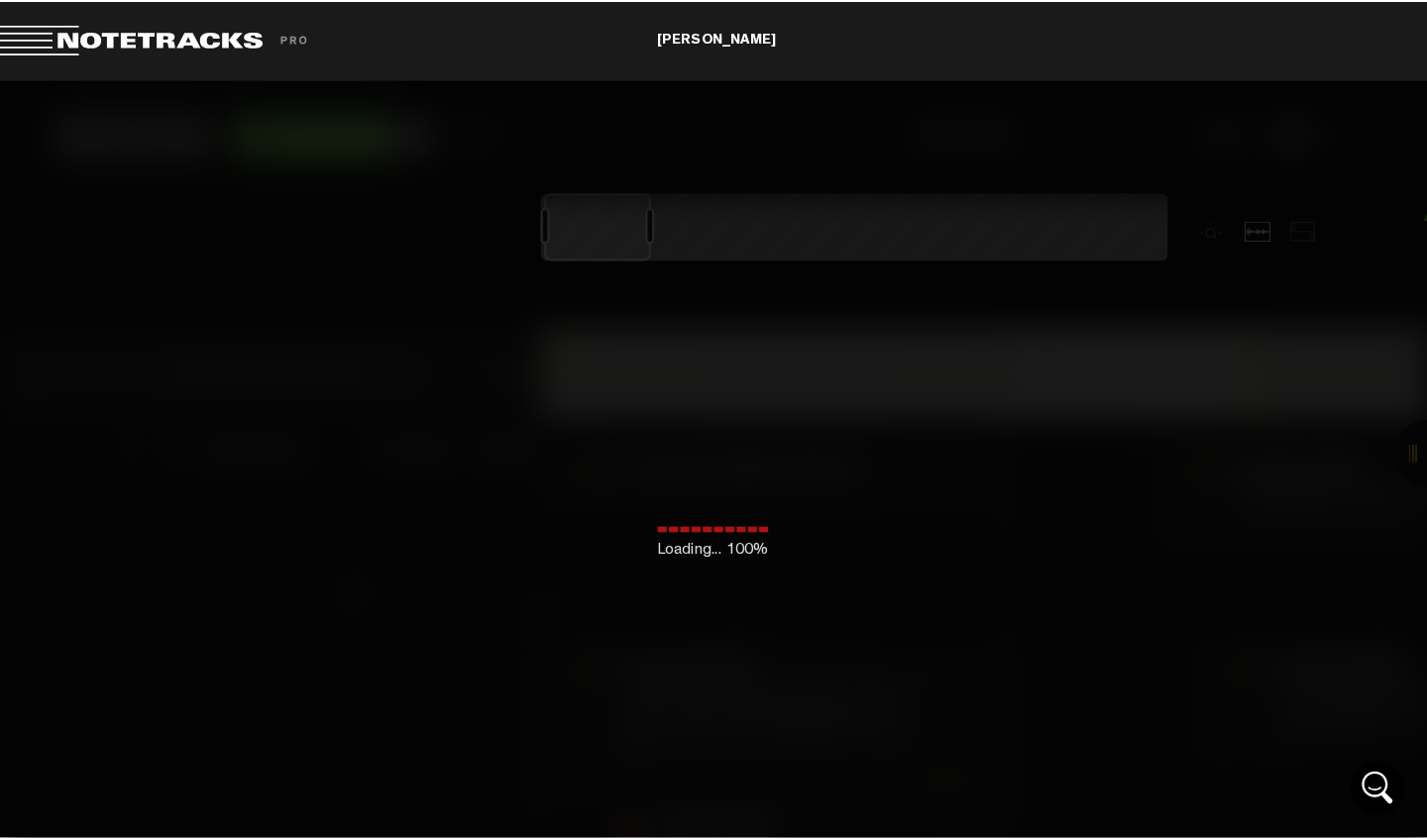 scroll, scrollTop: 0, scrollLeft: 0, axis: both 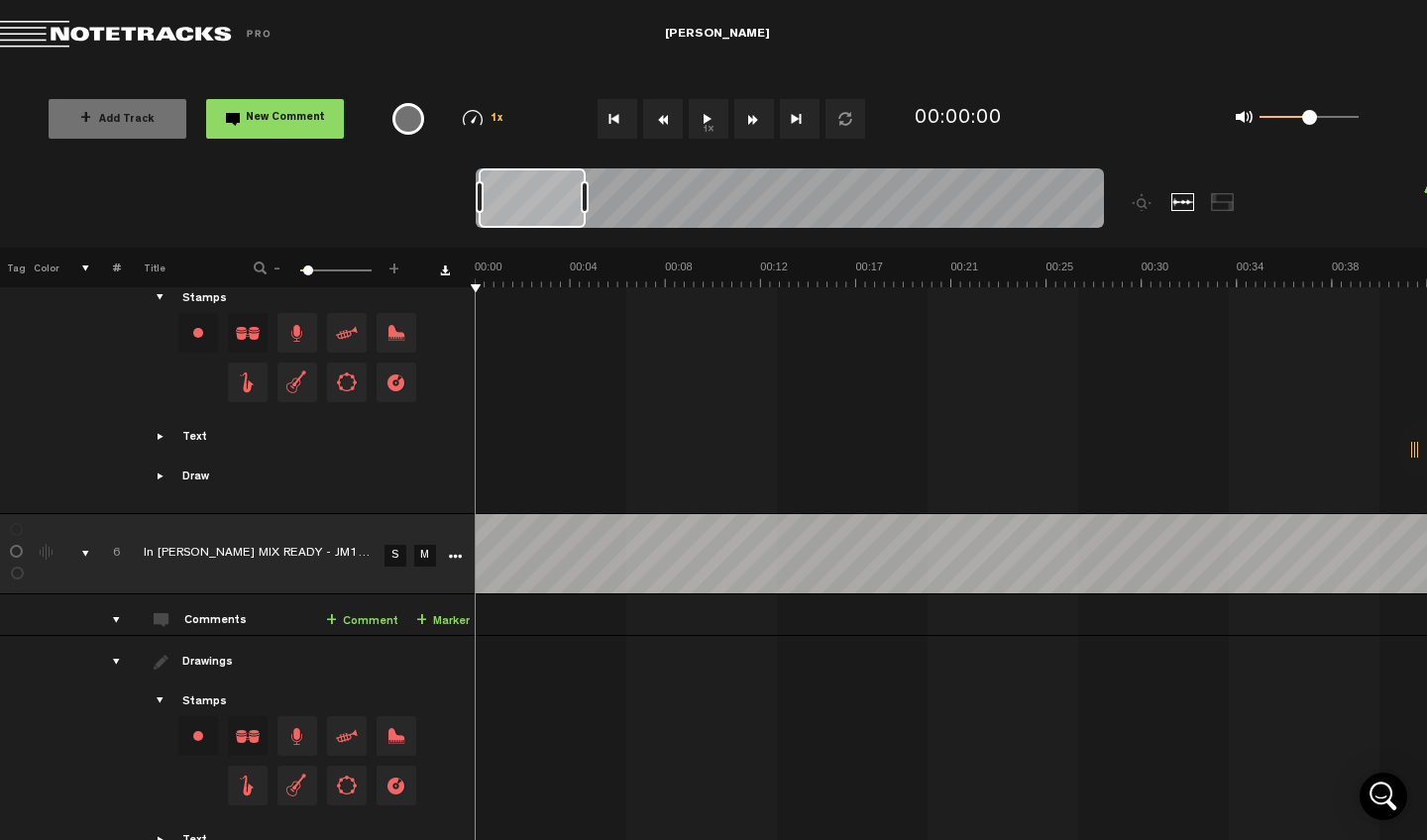 click on "S" at bounding box center (395, 556) 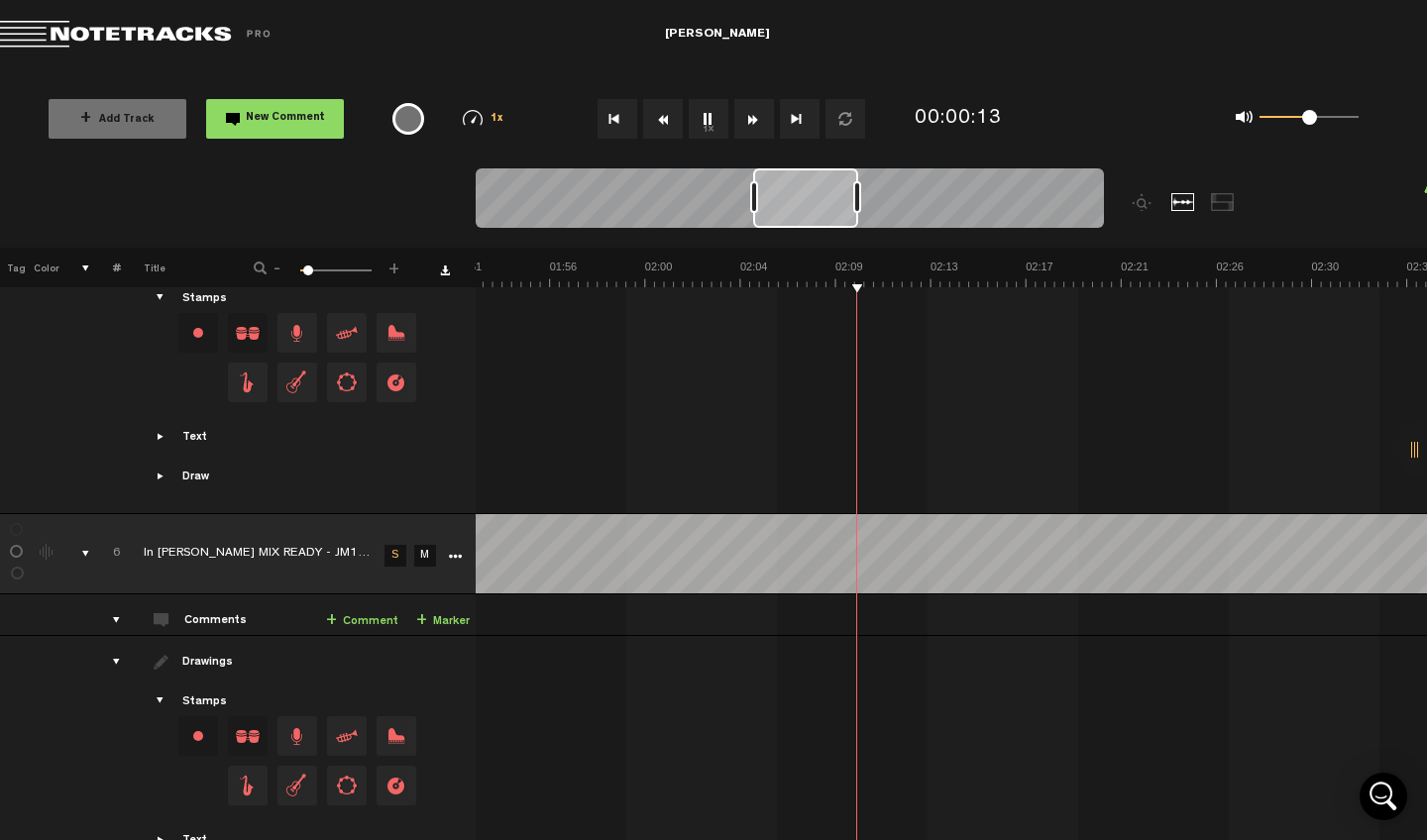 scroll, scrollTop: 0, scrollLeft: 194, axis: horizontal 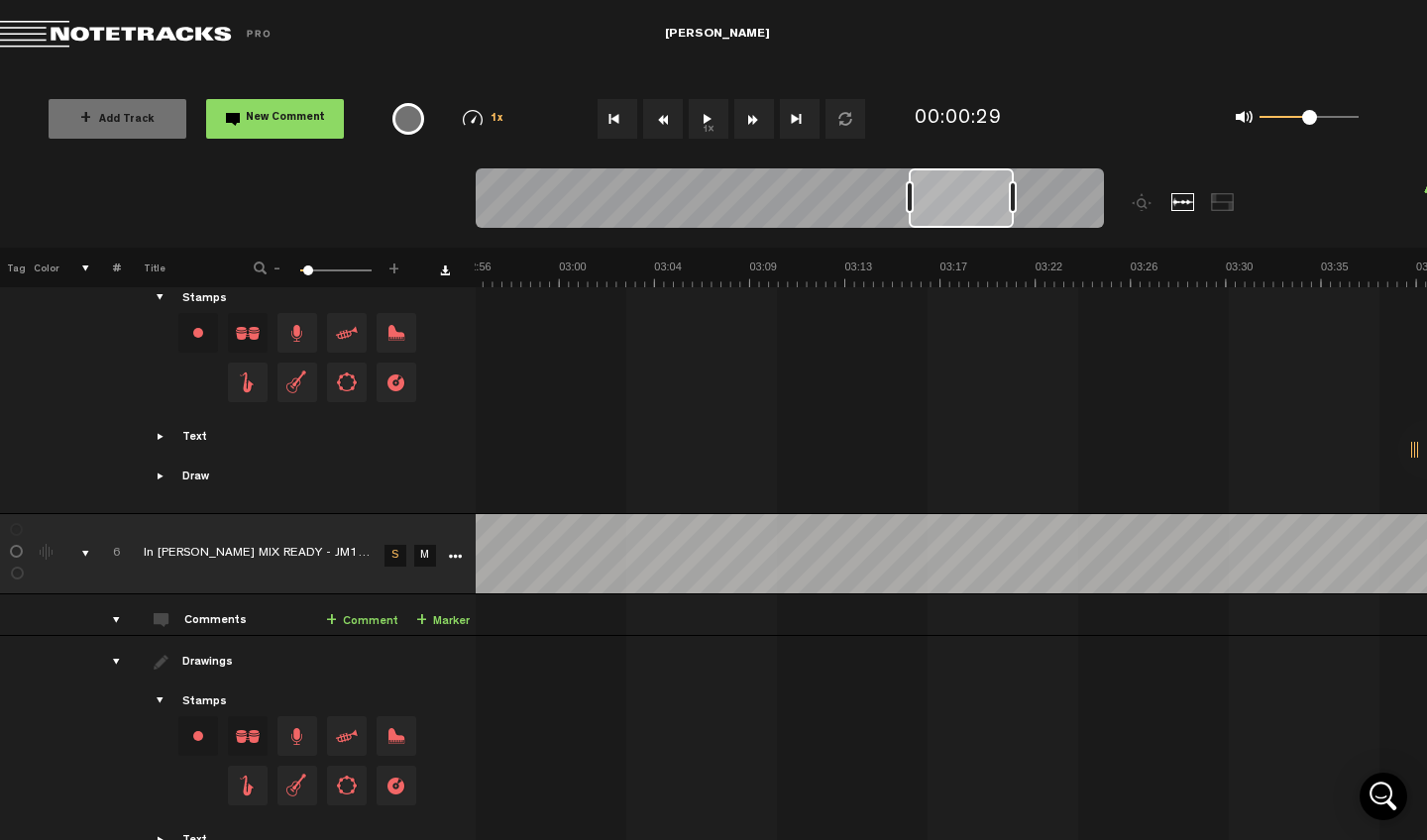 click at bounding box center (617, 119) 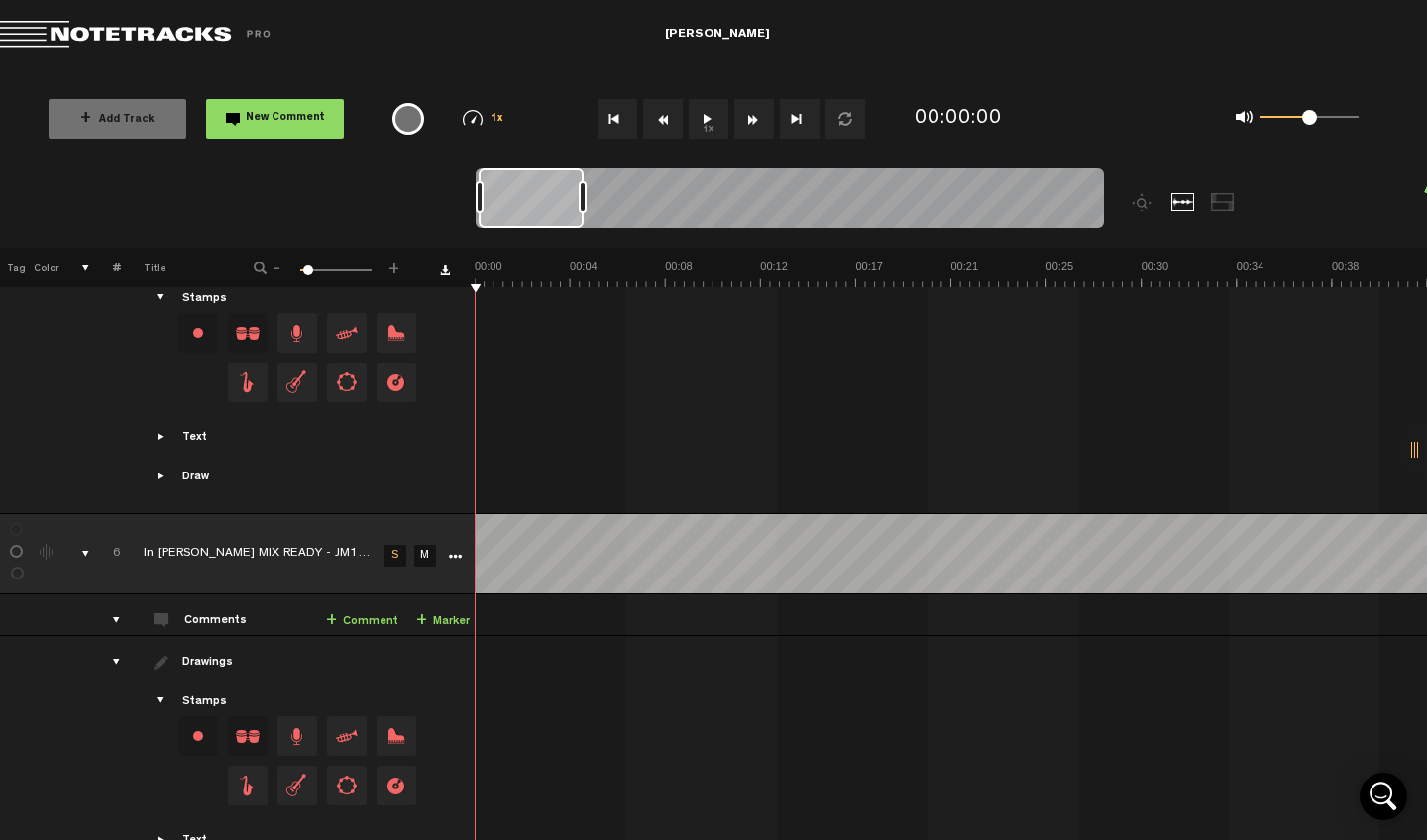 scroll, scrollTop: 0, scrollLeft: 0, axis: both 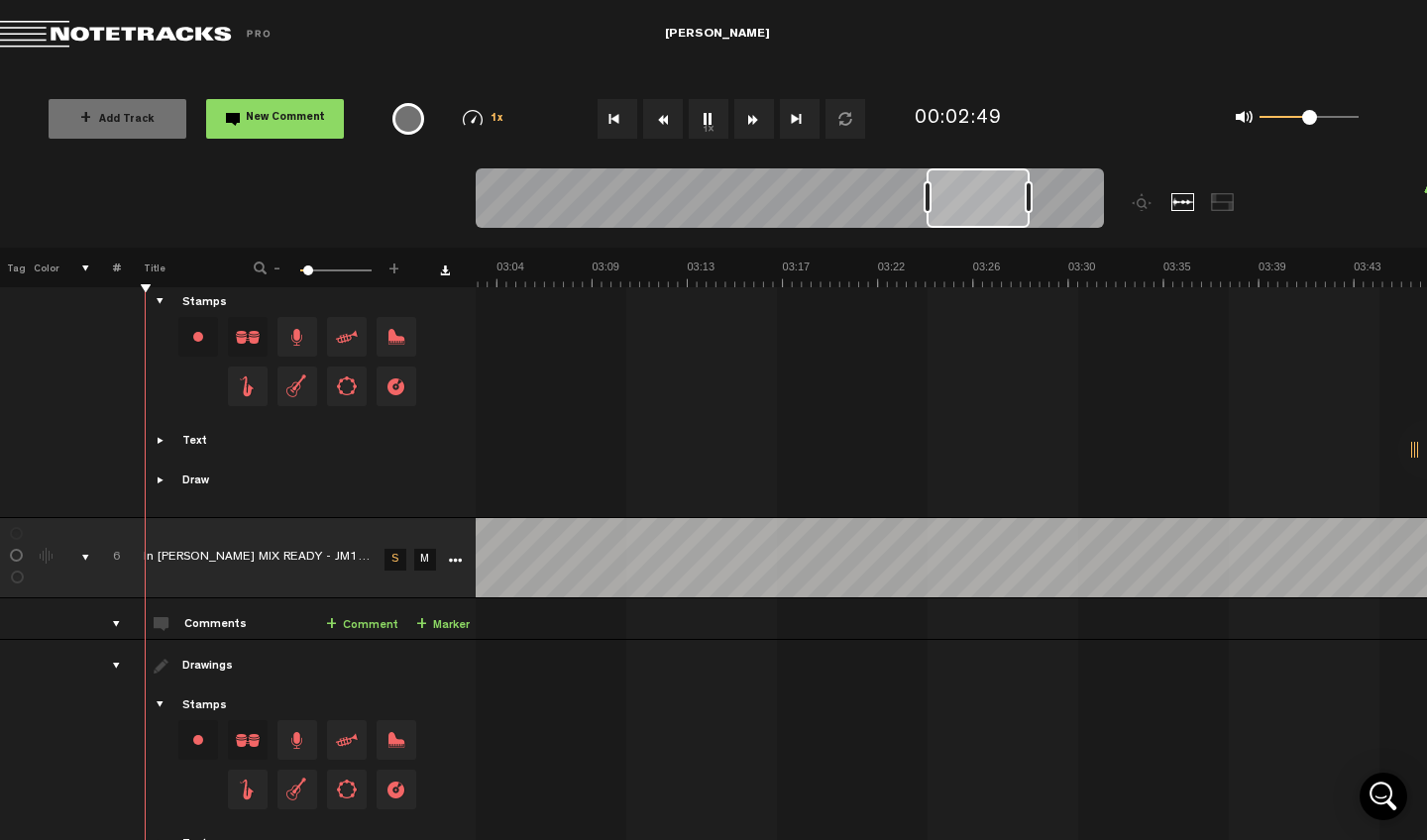 drag, startPoint x: 999, startPoint y: 198, endPoint x: 1120, endPoint y: 191, distance: 121.20231 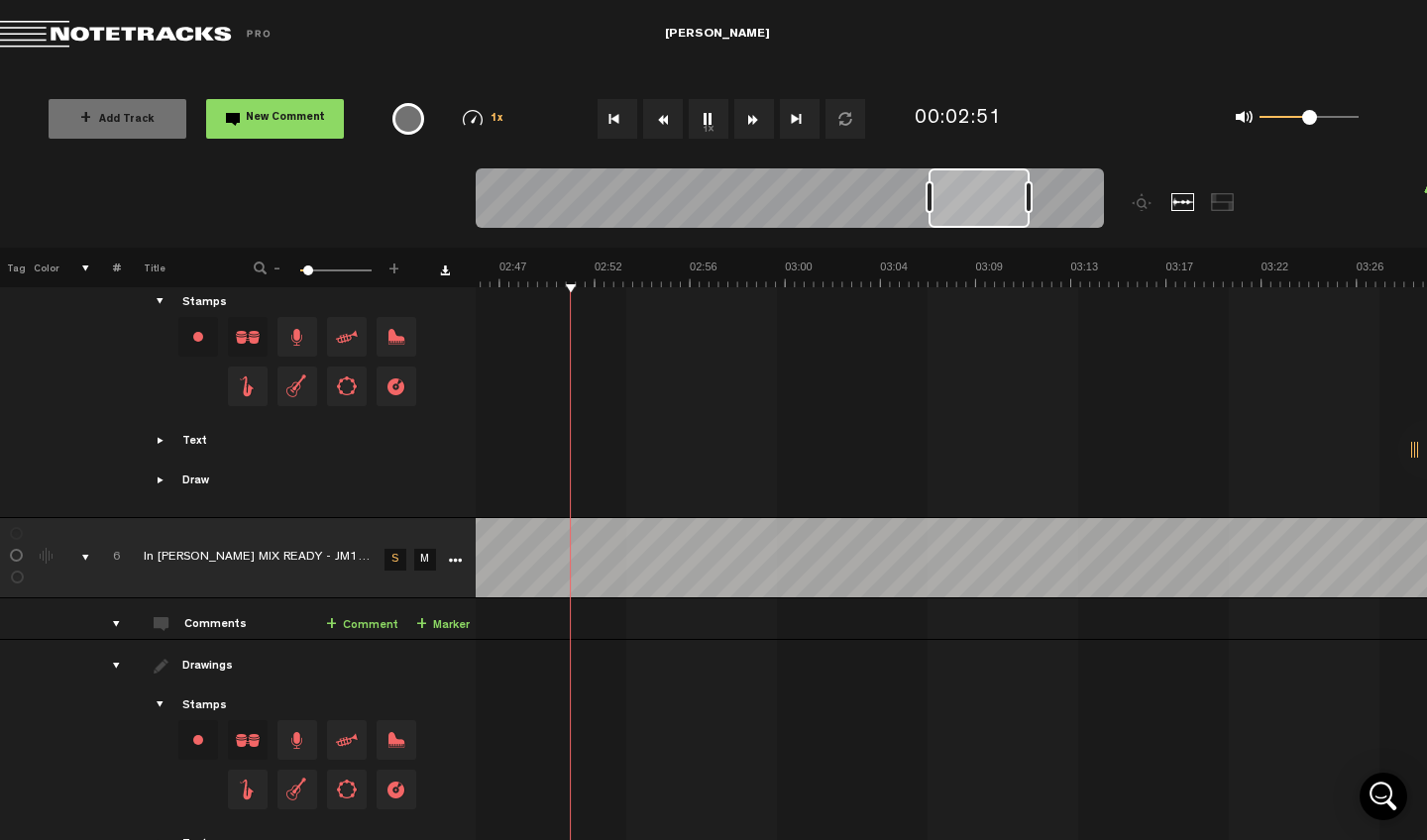 drag, startPoint x: 985, startPoint y: 198, endPoint x: 1199, endPoint y: 202, distance: 214.03738 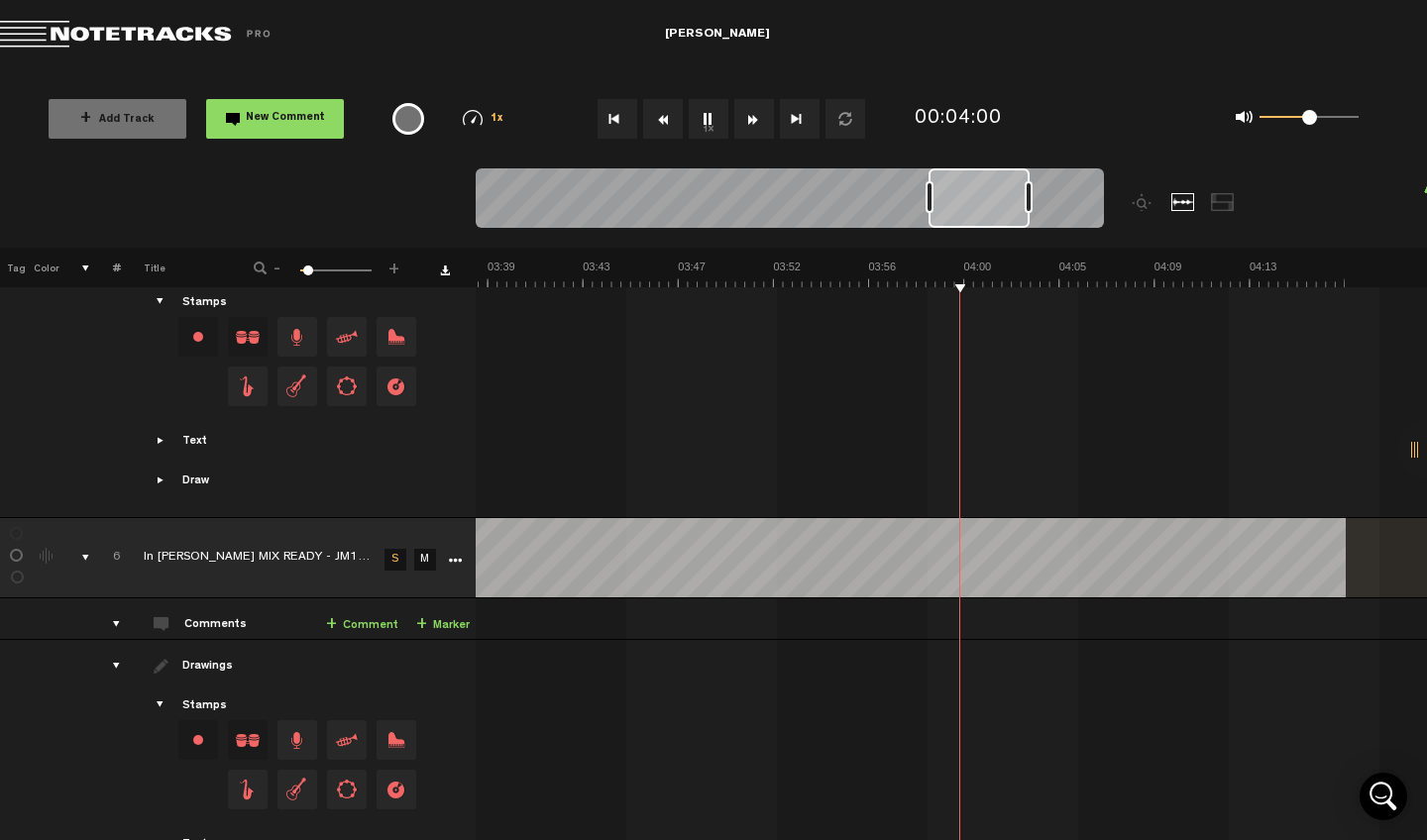 scroll, scrollTop: 0, scrollLeft: 4844, axis: horizontal 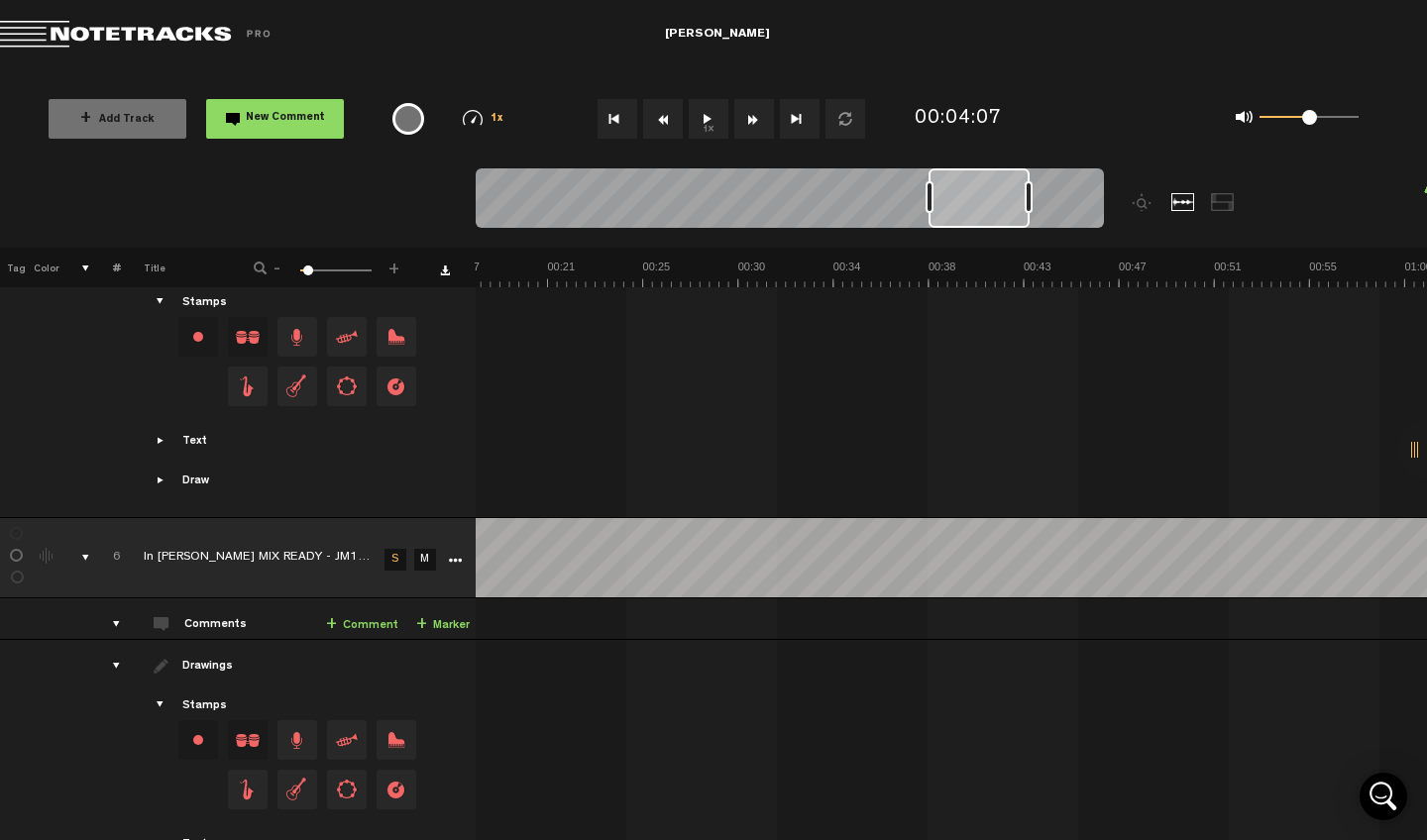 drag, startPoint x: 784, startPoint y: 269, endPoint x: 789, endPoint y: 161, distance: 108.11568 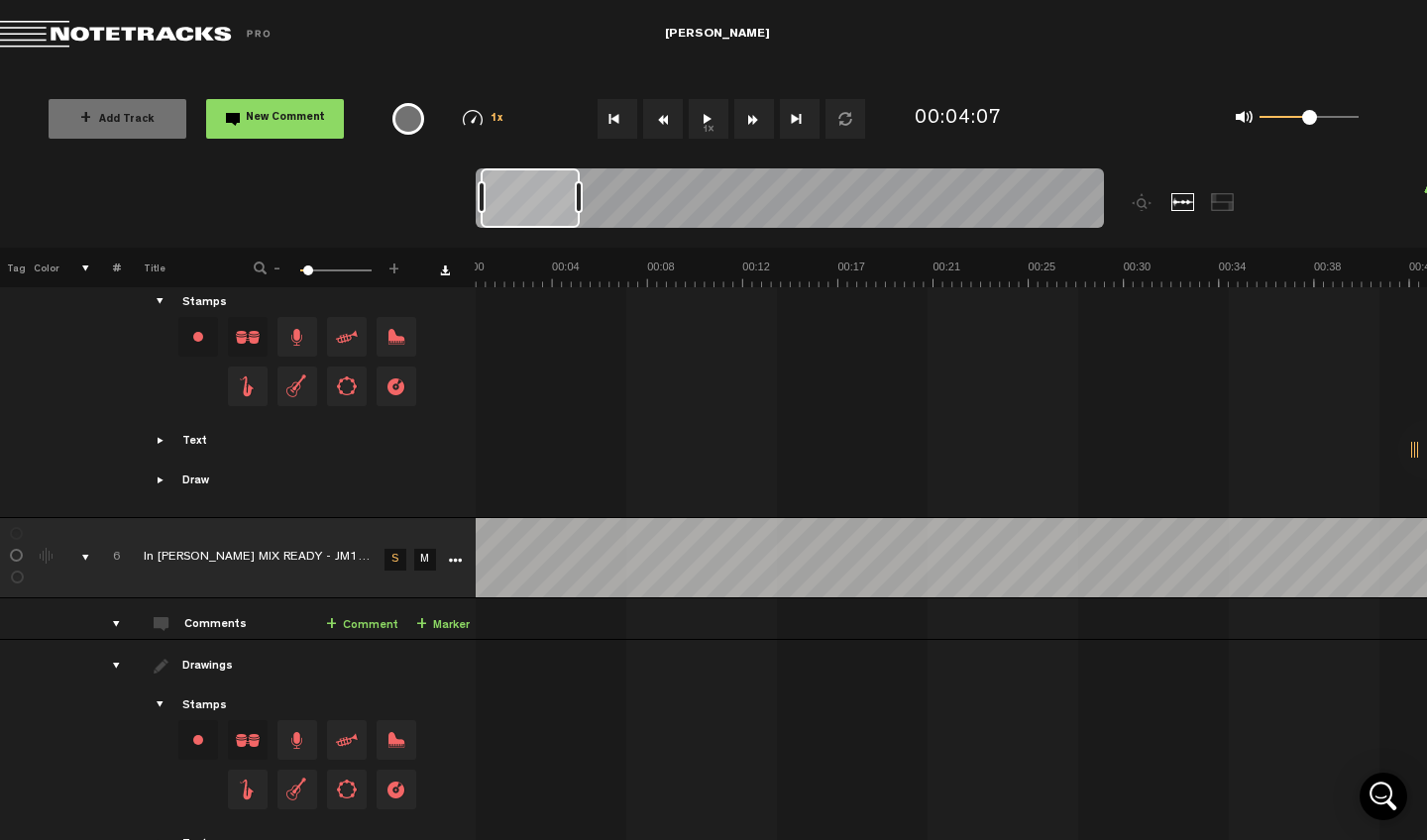 scroll, scrollTop: 0, scrollLeft: 0, axis: both 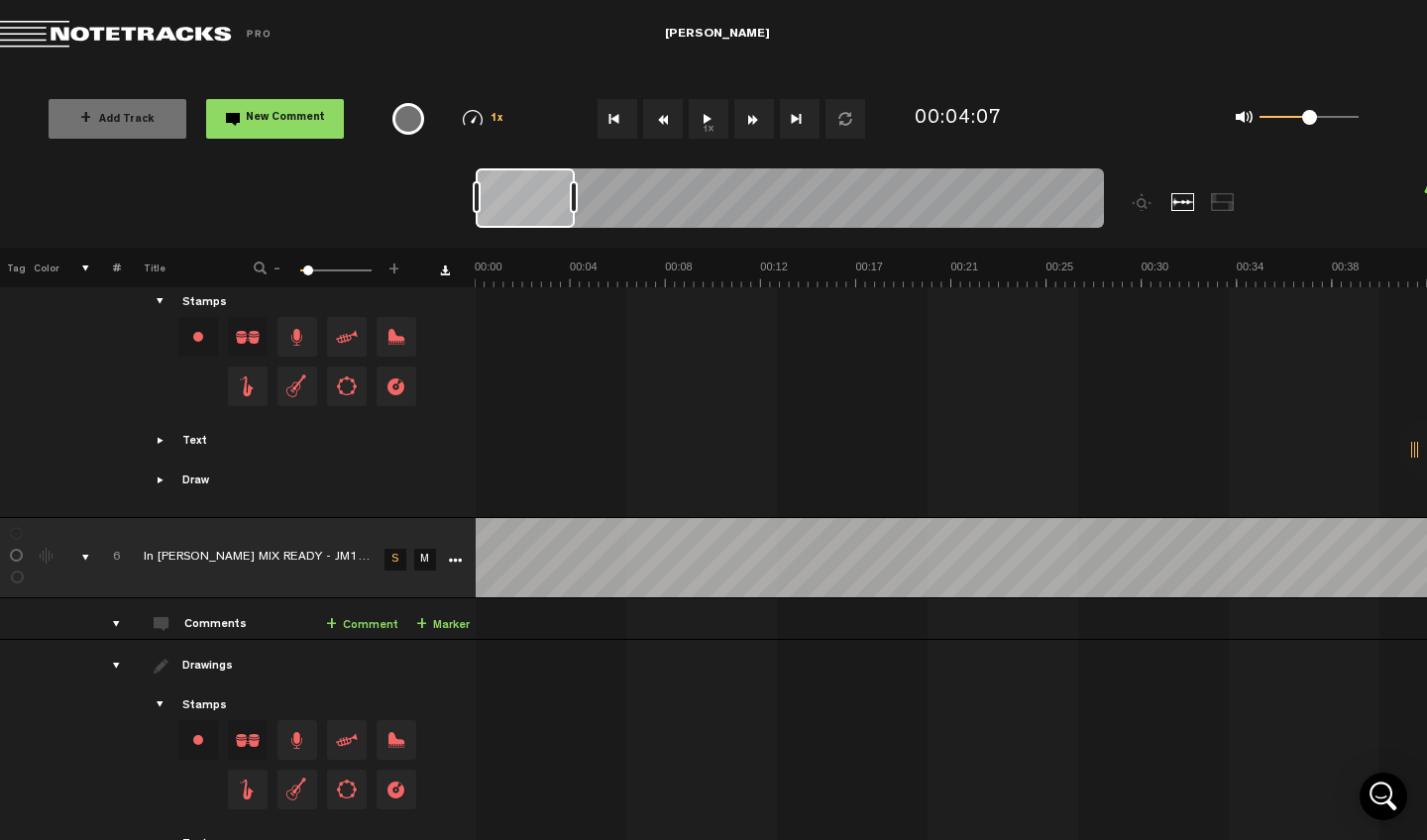 drag, startPoint x: 973, startPoint y: 197, endPoint x: 520, endPoint y: 231, distance: 454.27415 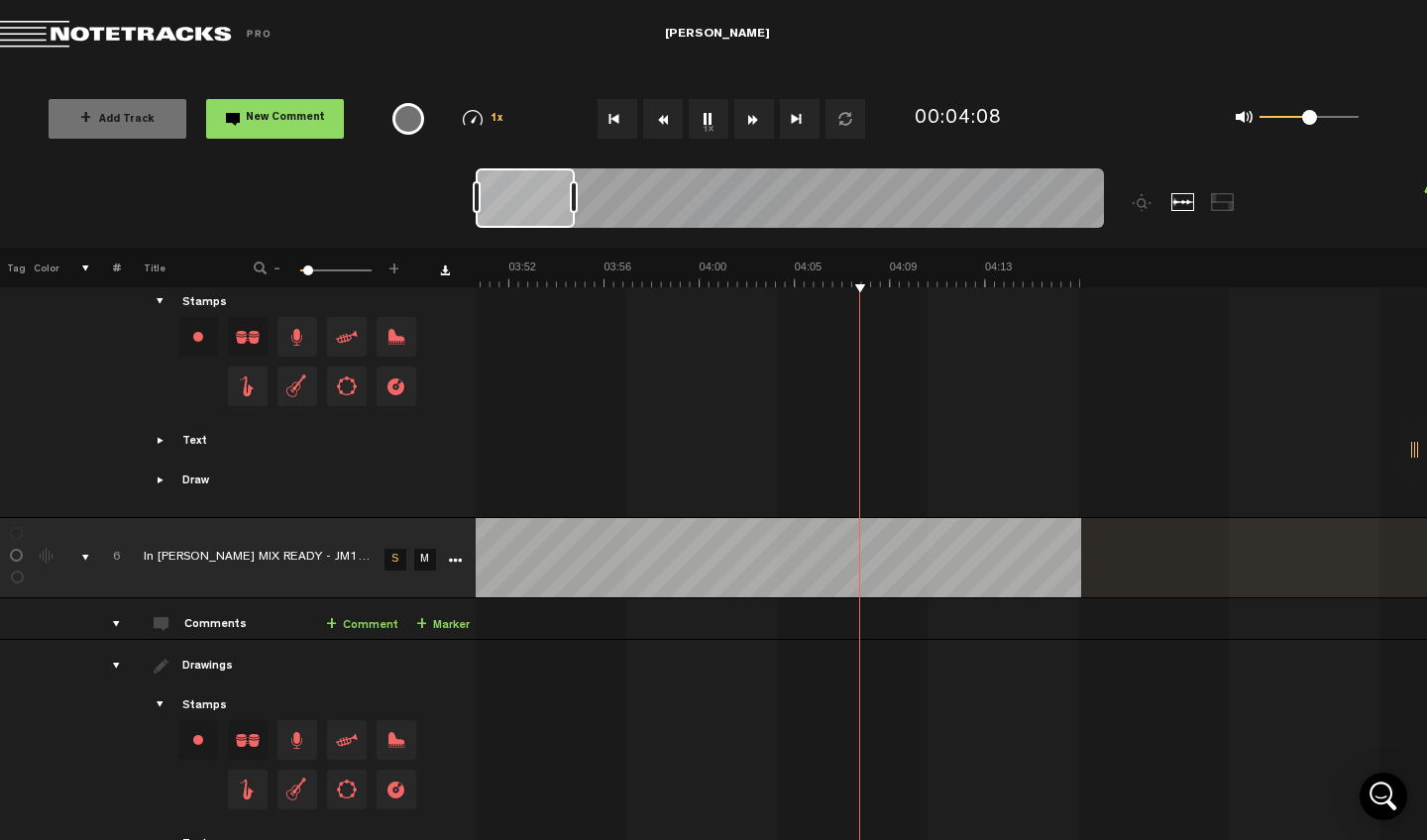 scroll, scrollTop: 0, scrollLeft: 5108, axis: horizontal 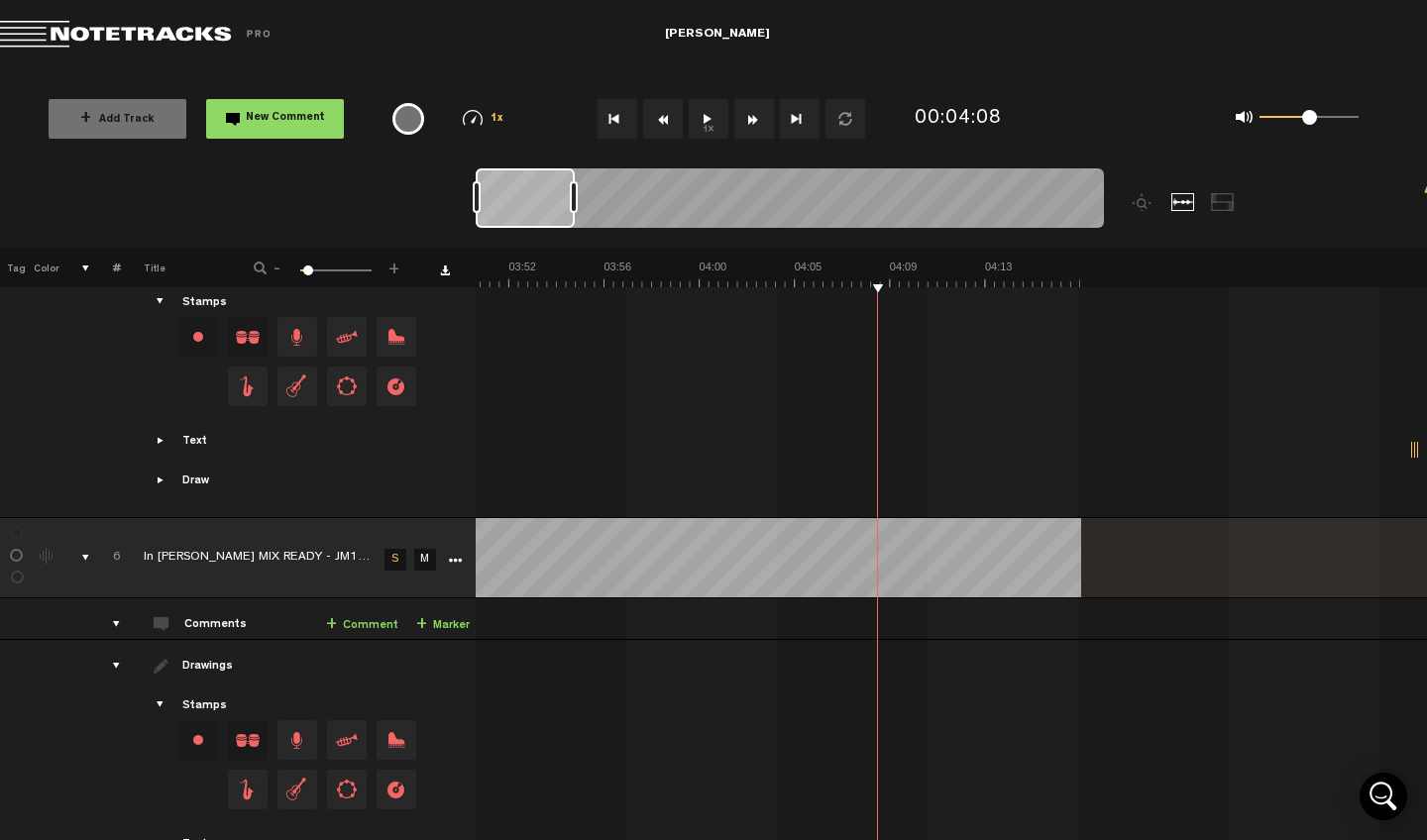 click at bounding box center (617, 119) 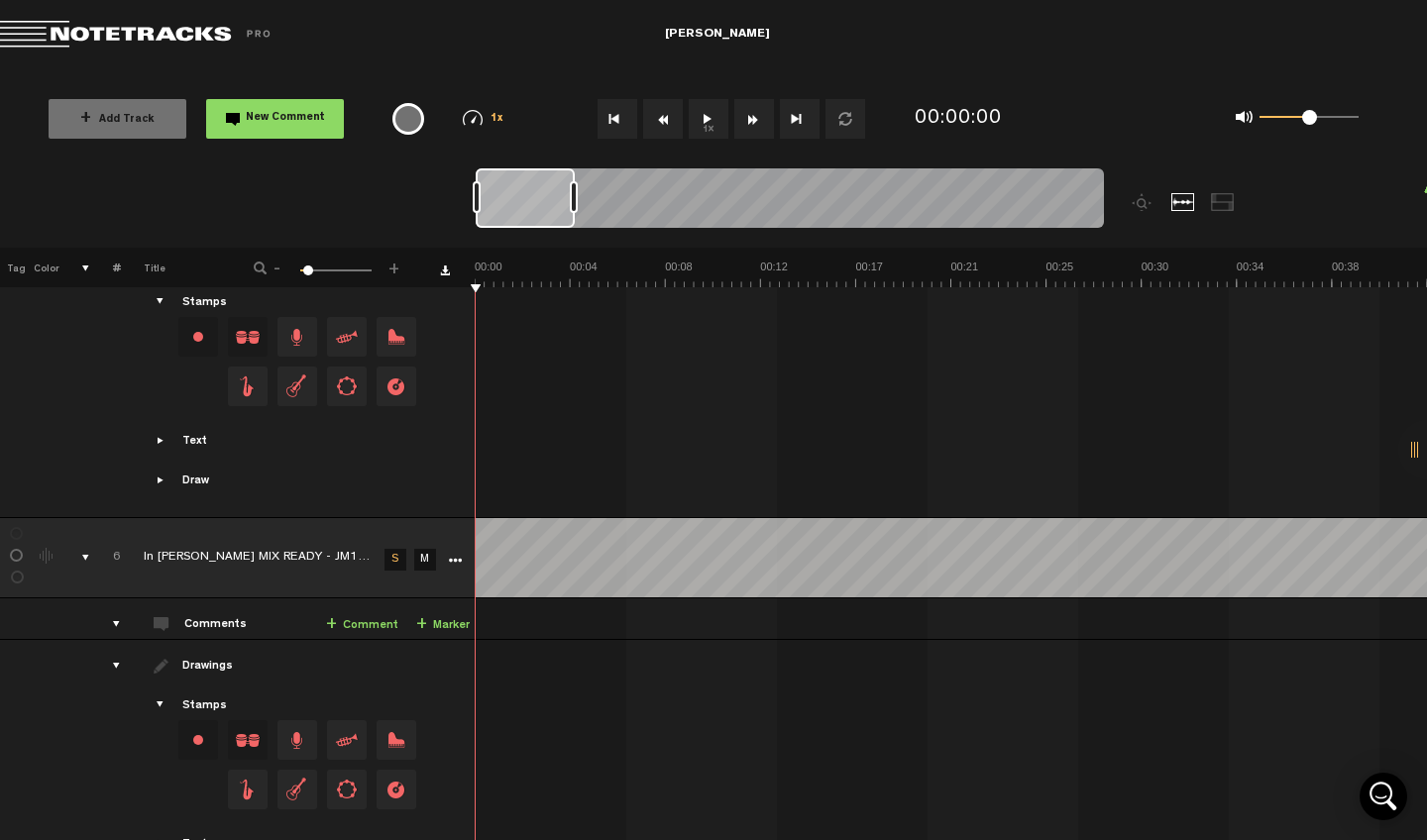 scroll, scrollTop: 0, scrollLeft: 0, axis: both 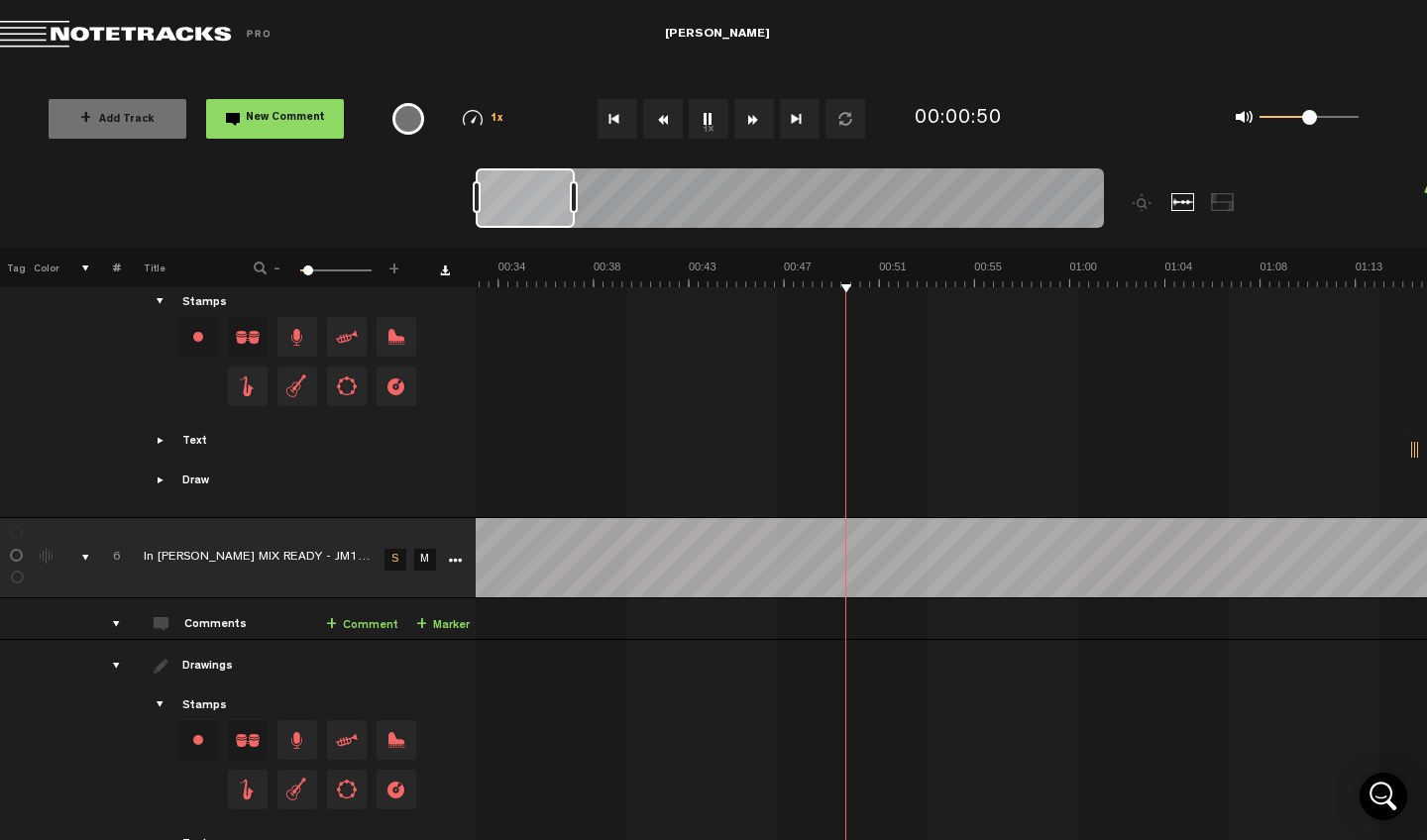 click at bounding box center (2597, -2615) 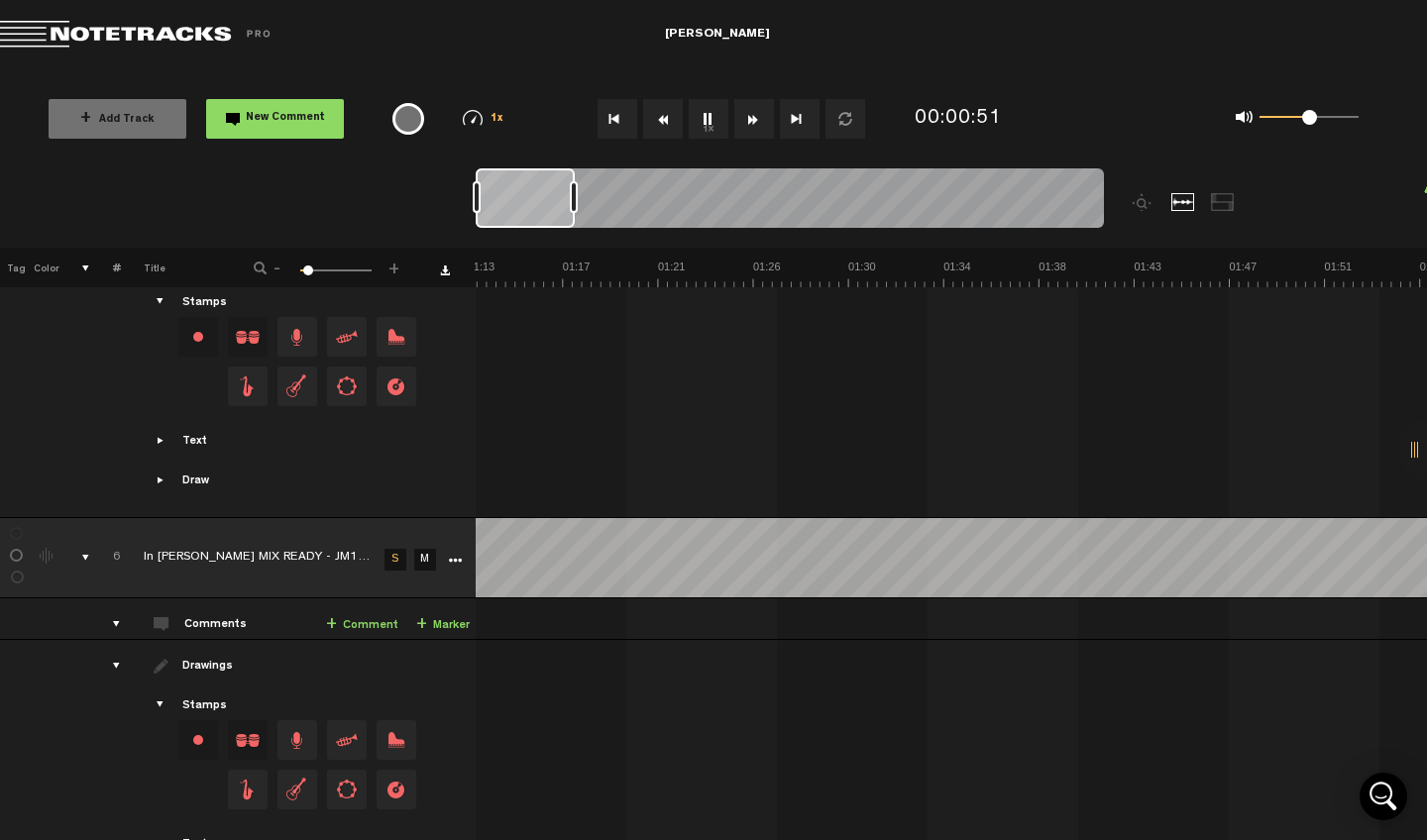 scroll, scrollTop: 0, scrollLeft: 1049, axis: horizontal 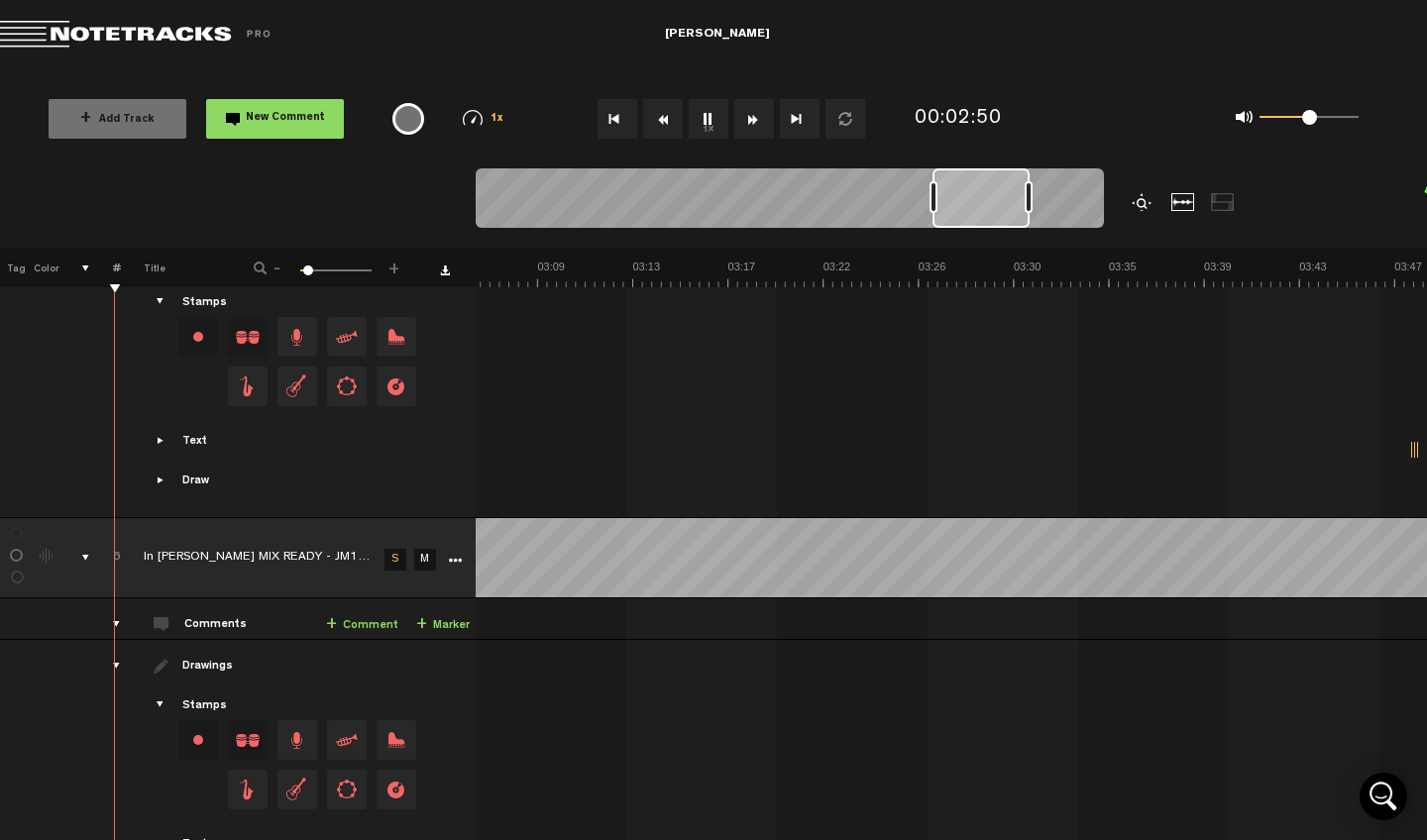 drag, startPoint x: 540, startPoint y: 193, endPoint x: 1137, endPoint y: 203, distance: 597.08375 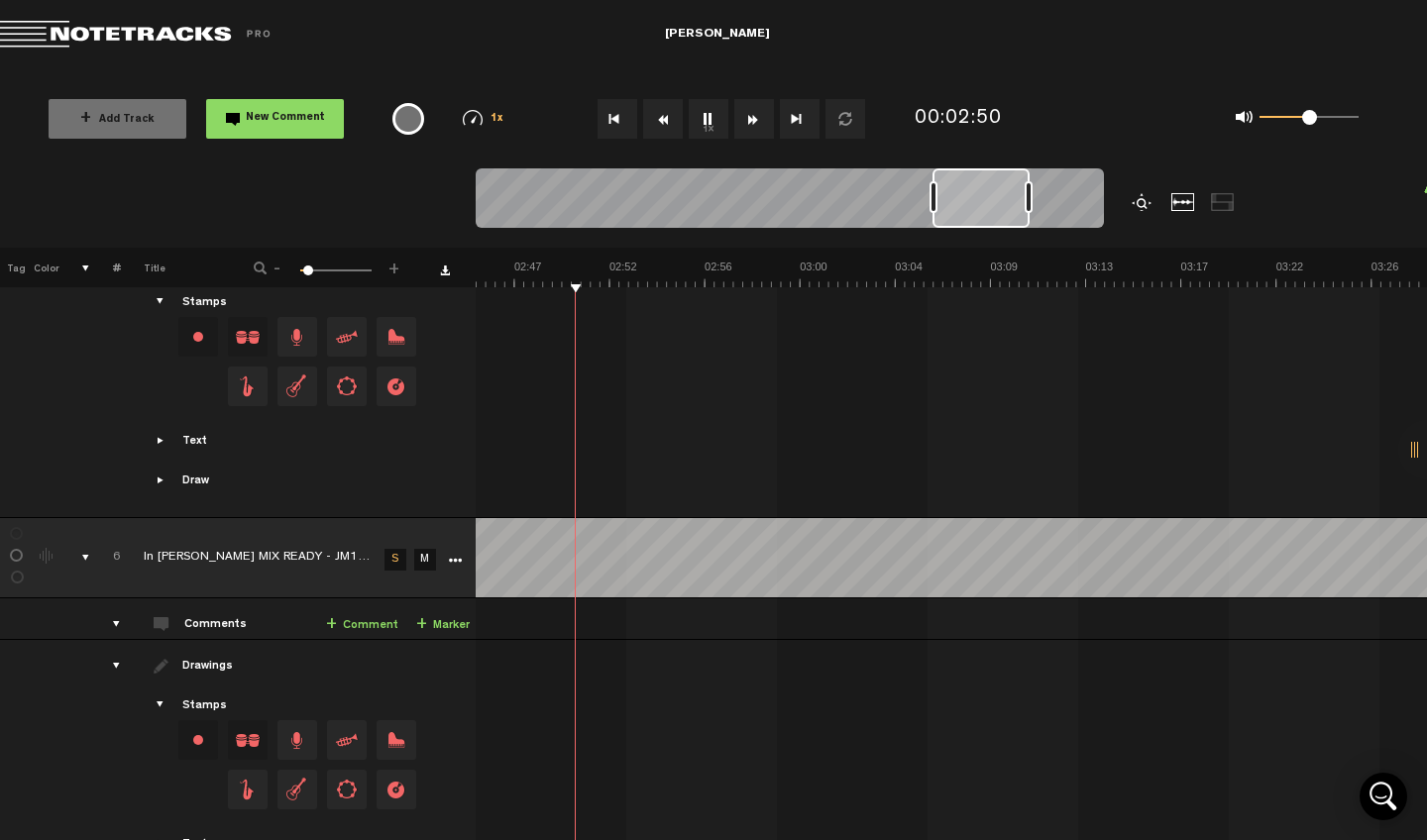 scroll, scrollTop: 0, scrollLeft: 3675, axis: horizontal 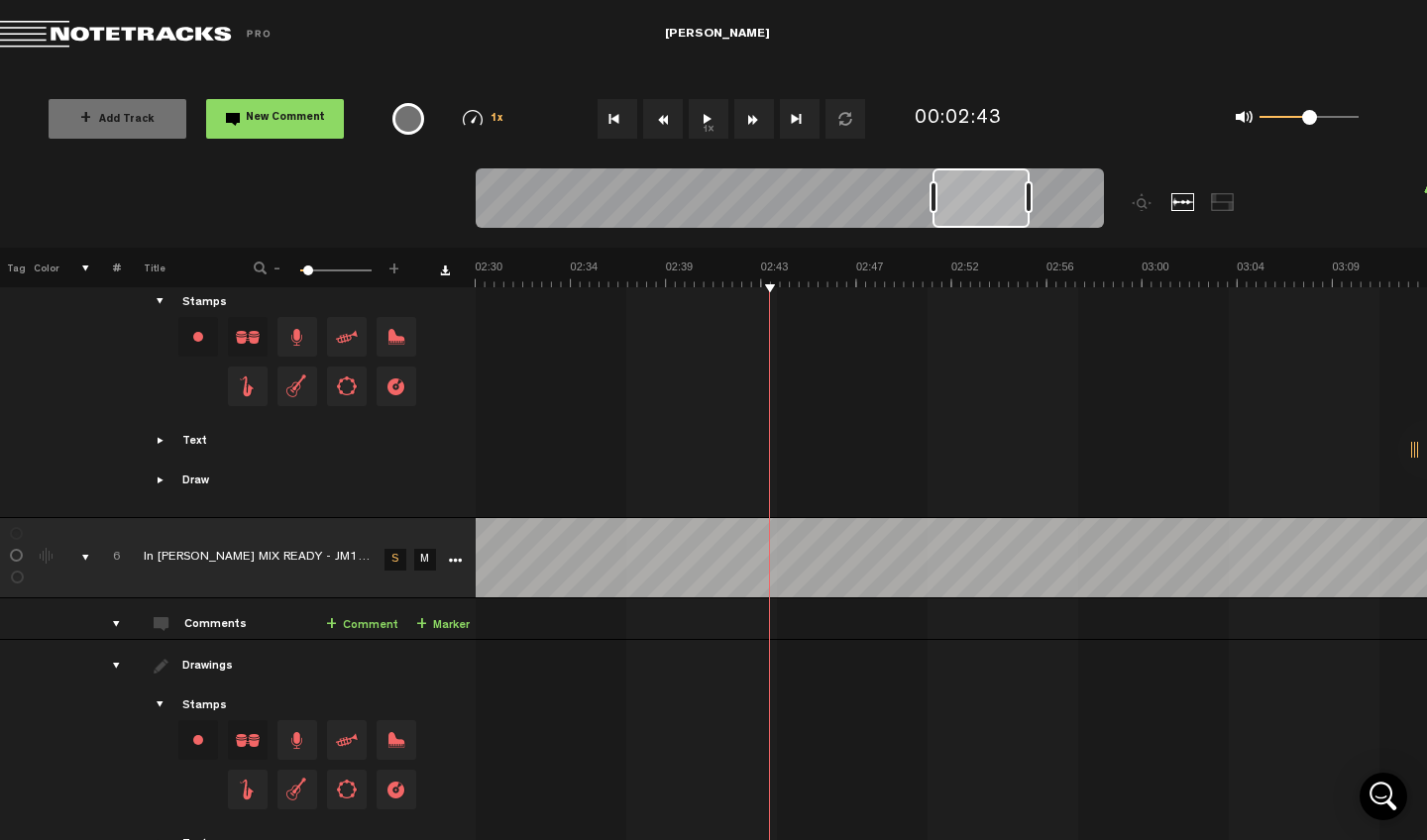 click at bounding box center (617, 119) 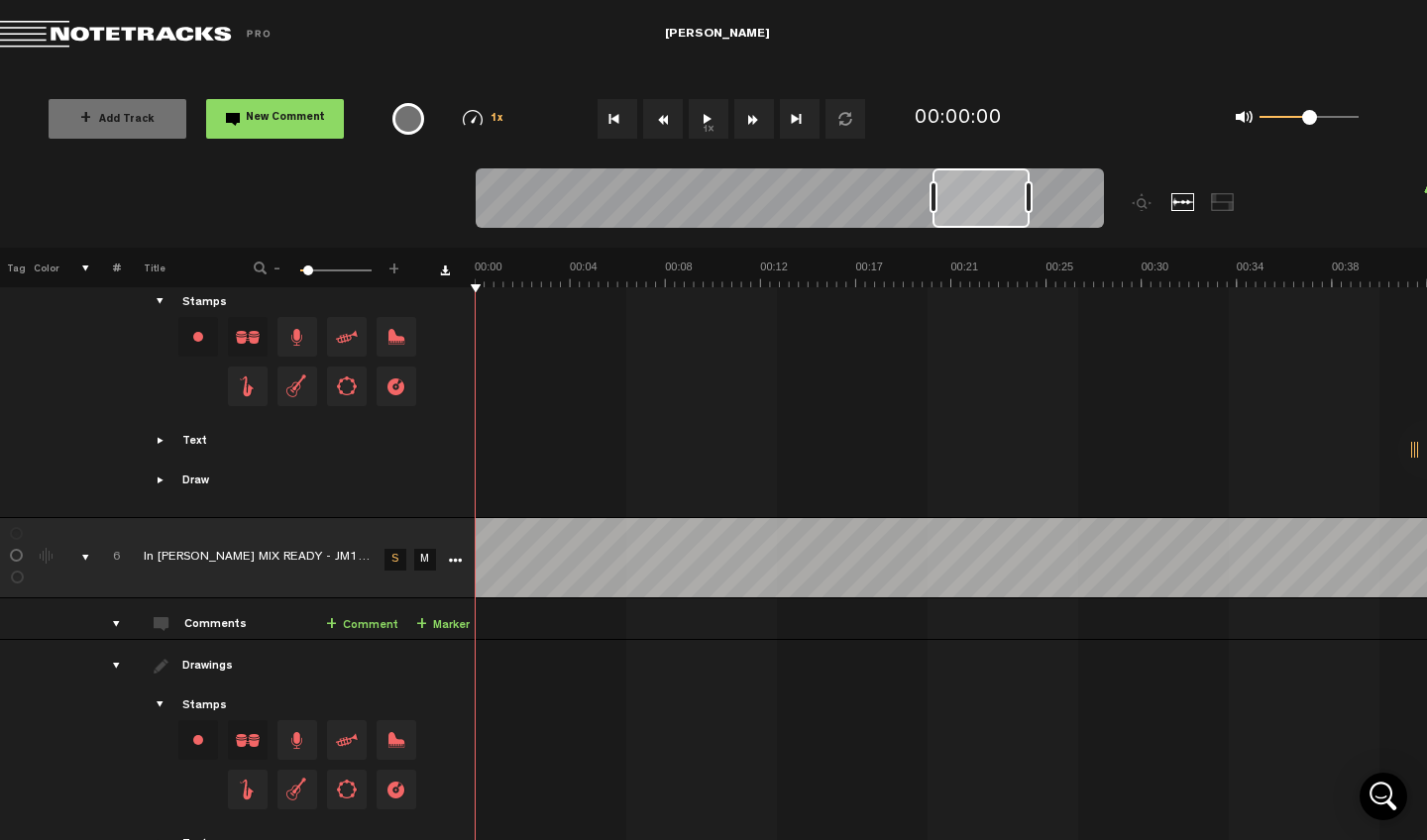 scroll, scrollTop: 0, scrollLeft: 0, axis: both 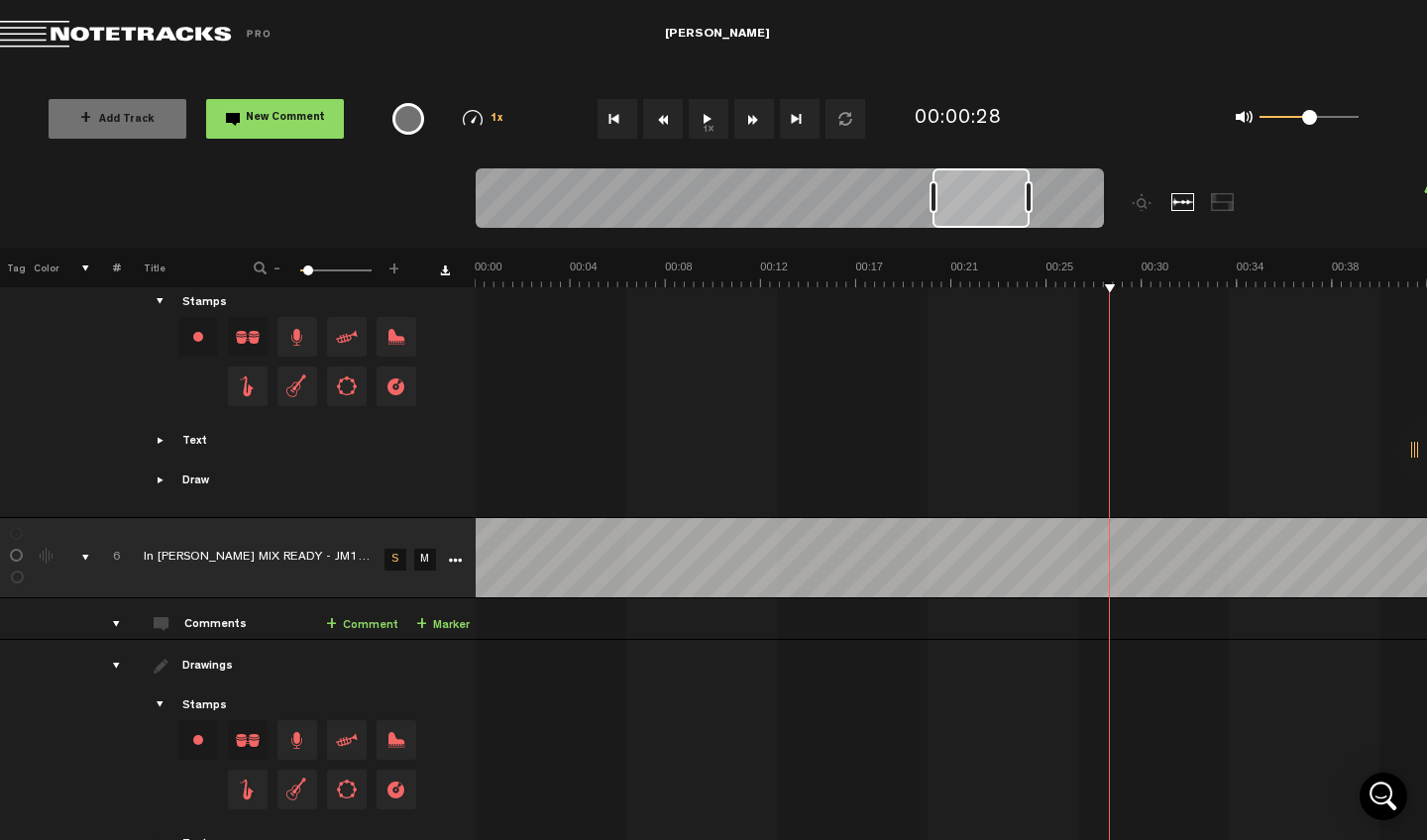 click on "+ Comment" at bounding box center (362, 625) 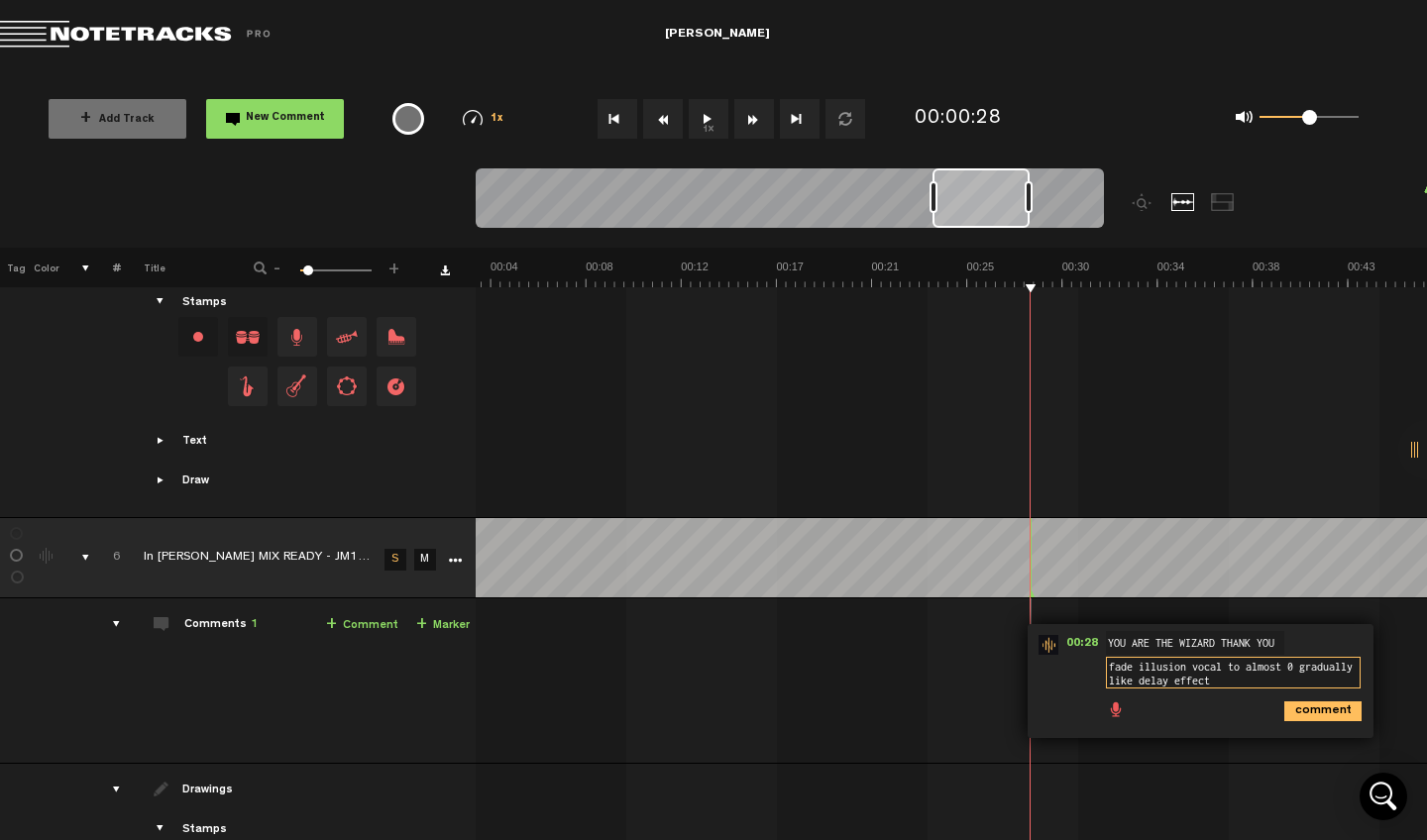 click on "fade illusion vocal to almost 0 gradually like delay effect" at bounding box center [1233, 673] 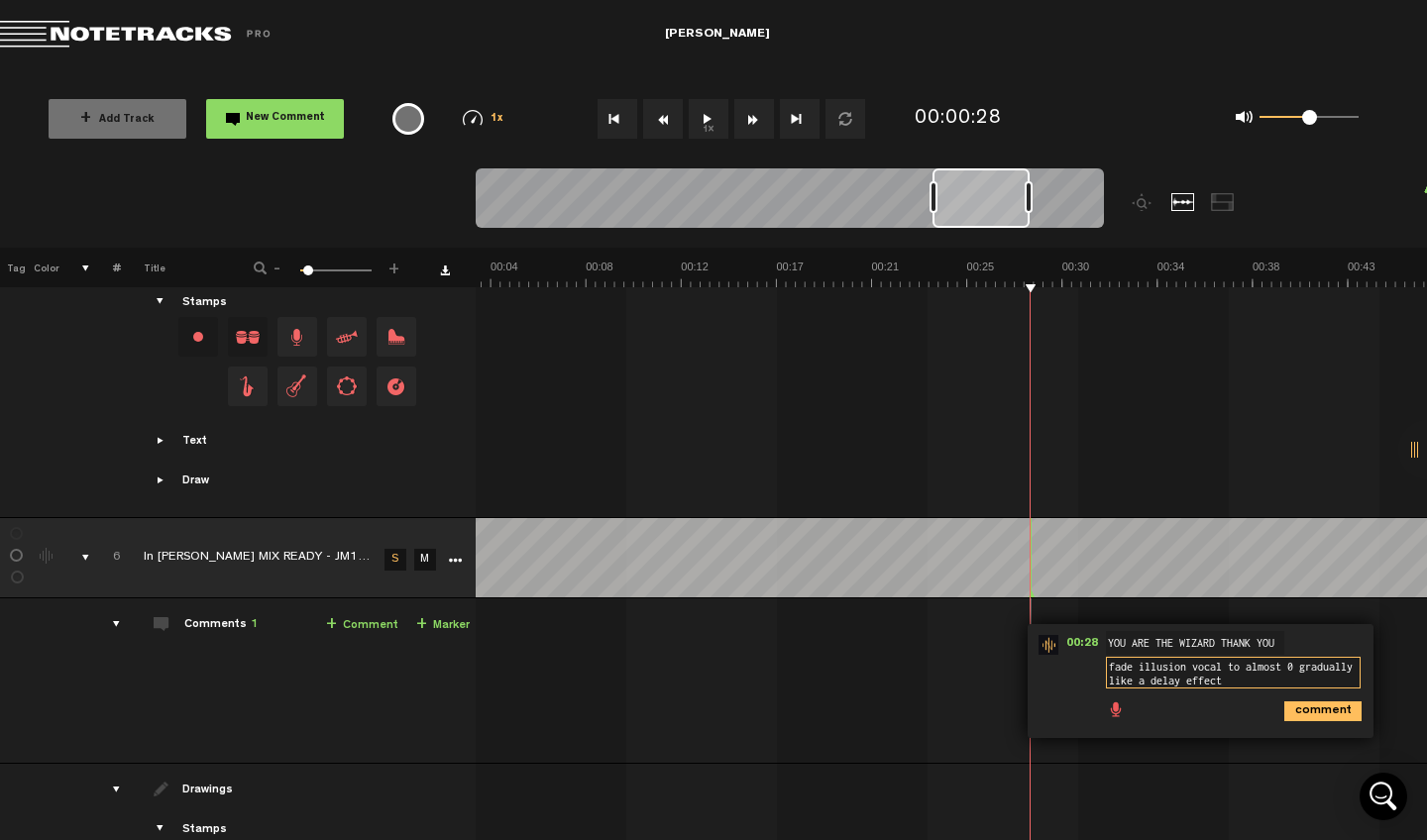 click on "fade illusion vocal to almost 0 gradually like a delay effect" at bounding box center [1233, 673] 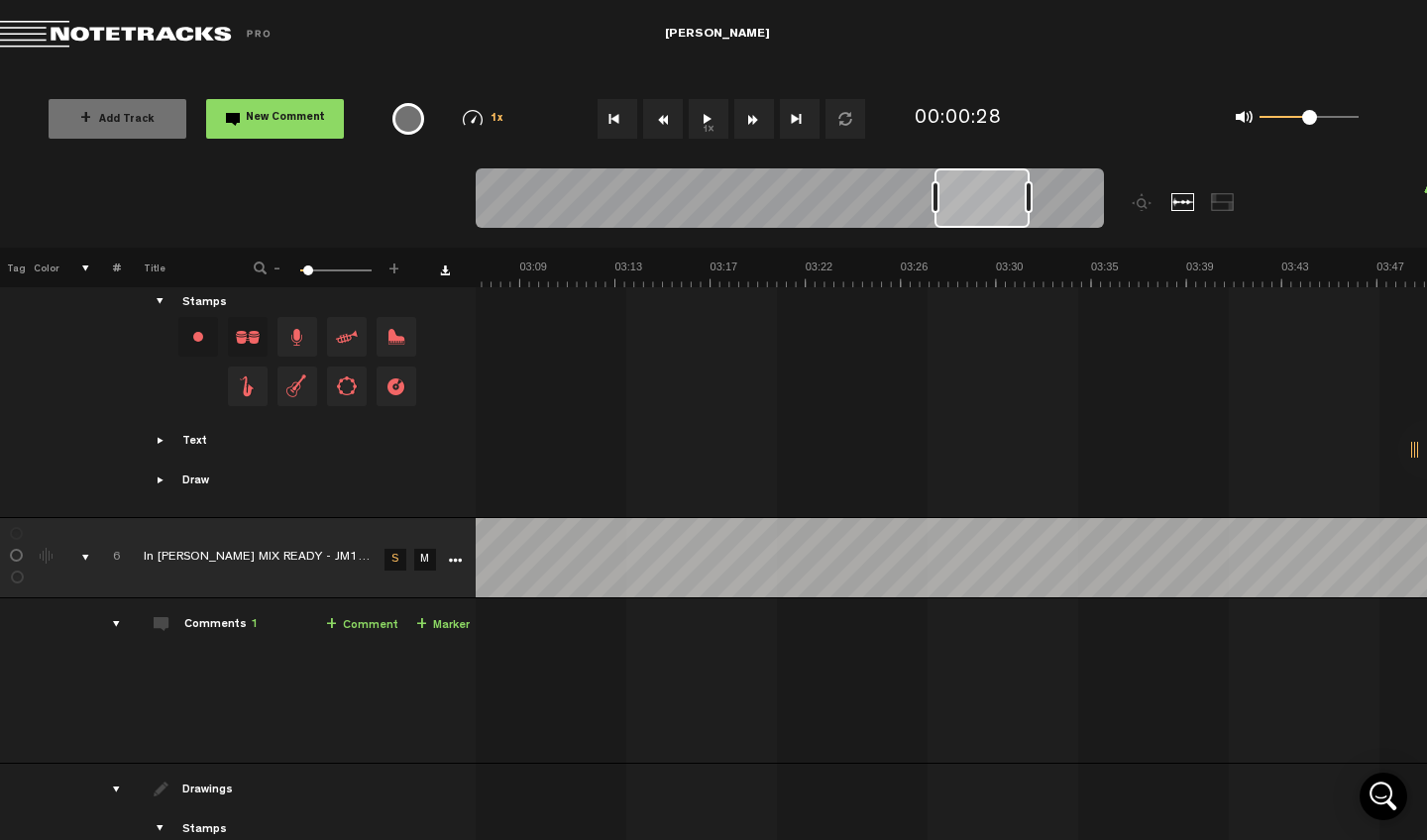 scroll, scrollTop: 0, scrollLeft: 4145, axis: horizontal 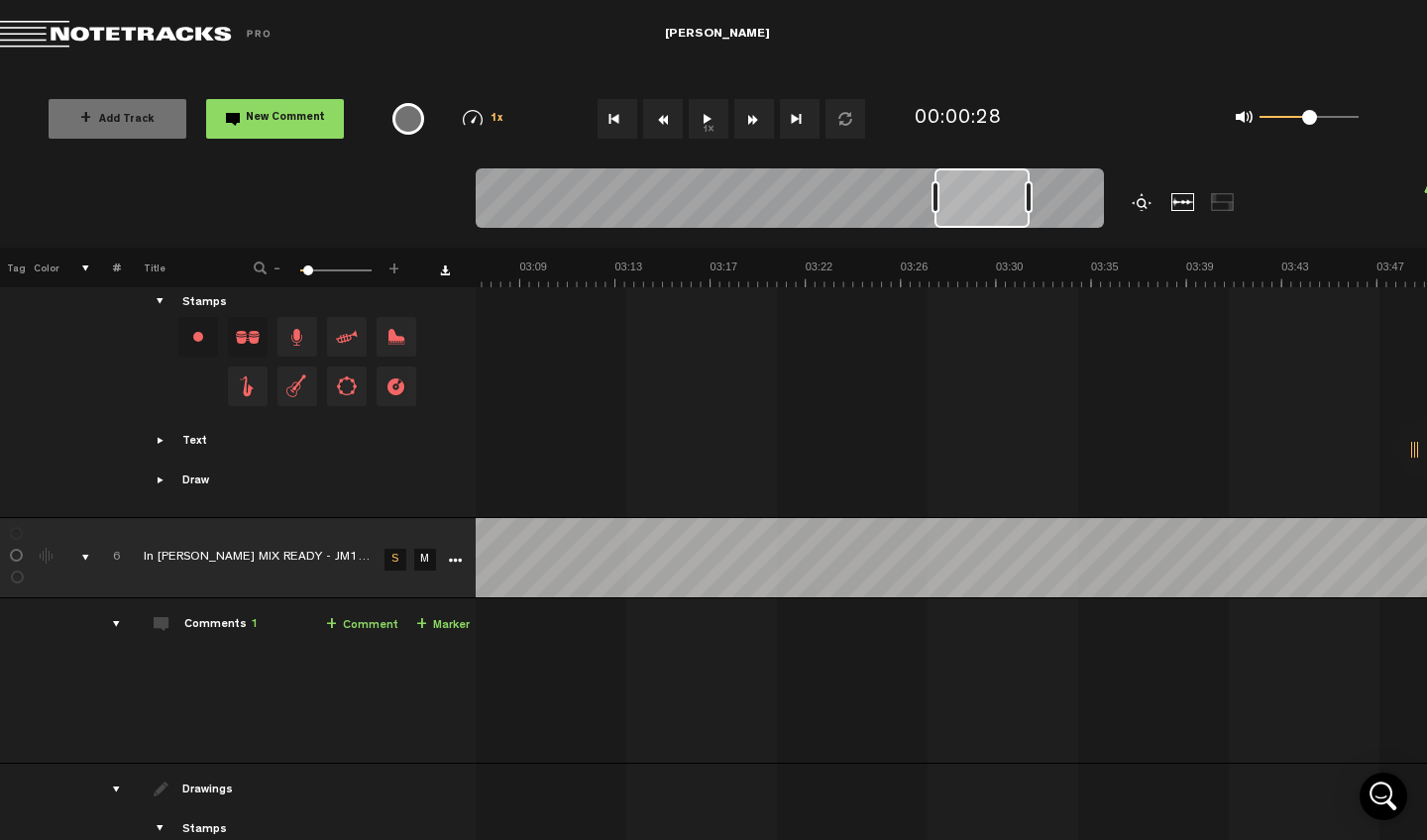 drag, startPoint x: 964, startPoint y: 196, endPoint x: 1143, endPoint y: 206, distance: 179.27911 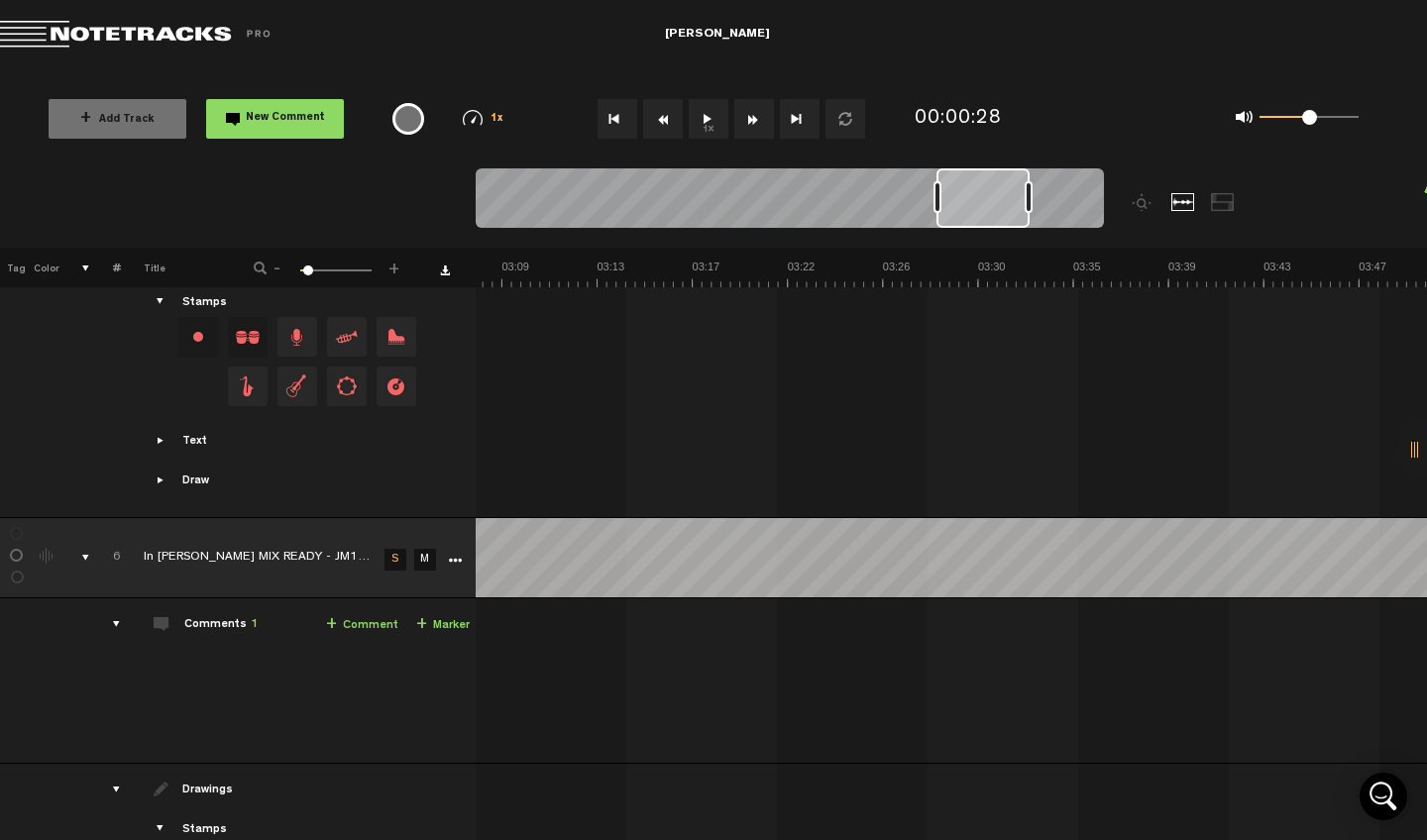 scroll, scrollTop: 0, scrollLeft: 4163, axis: horizontal 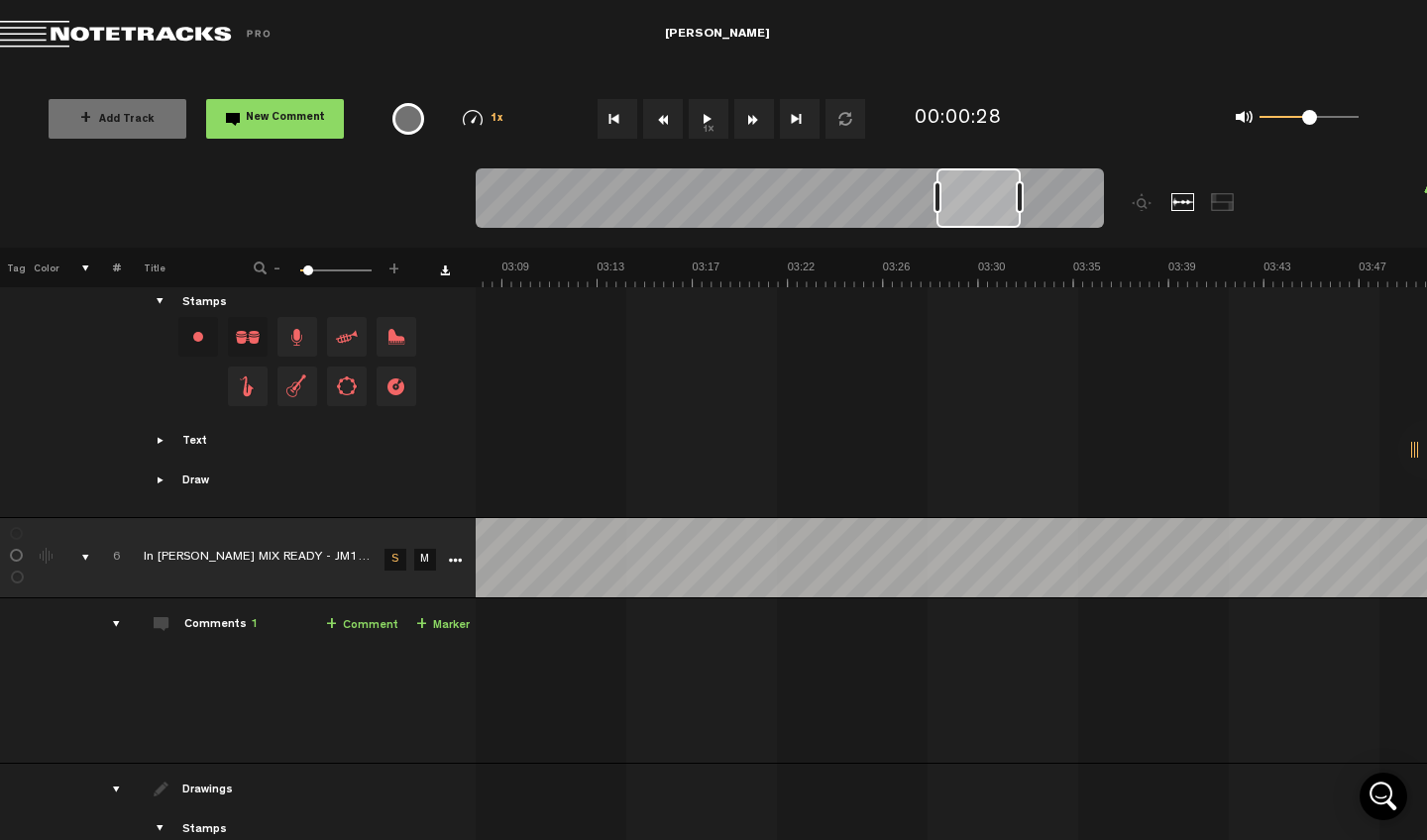 drag, startPoint x: 1026, startPoint y: 199, endPoint x: 1347, endPoint y: 206, distance: 321.07631 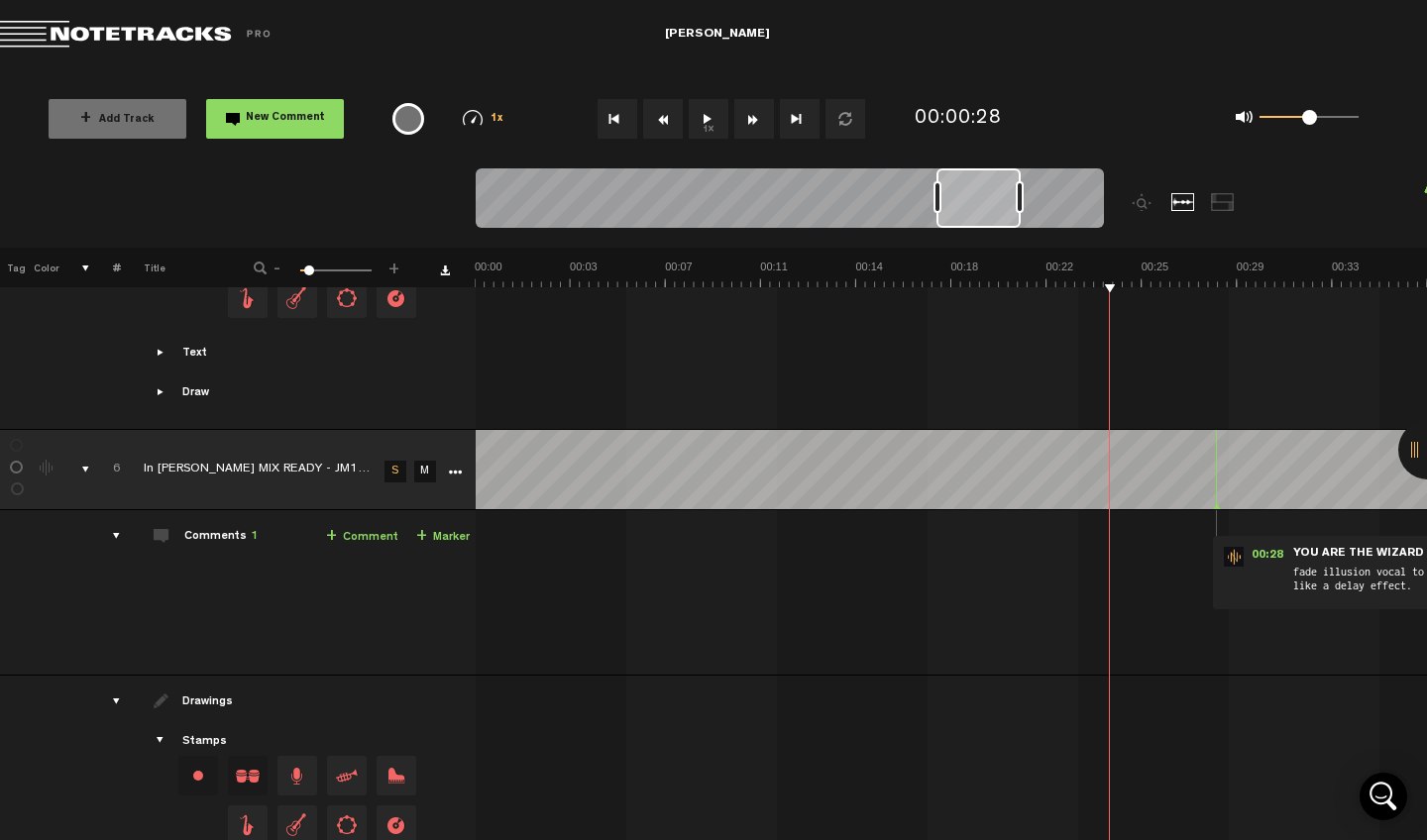 scroll, scrollTop: 0, scrollLeft: 0, axis: both 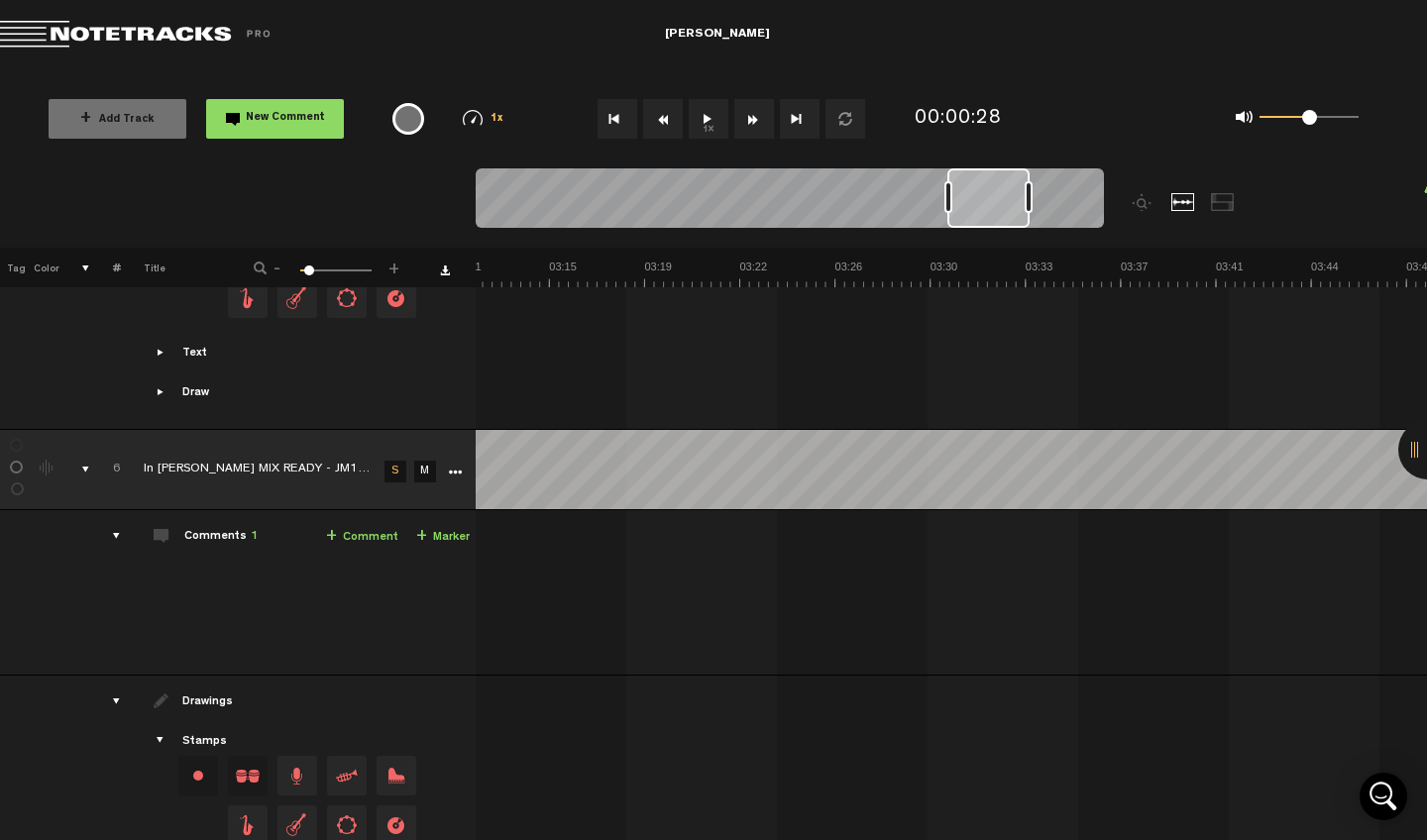 drag, startPoint x: 964, startPoint y: 203, endPoint x: 1245, endPoint y: 198, distance: 281.04448 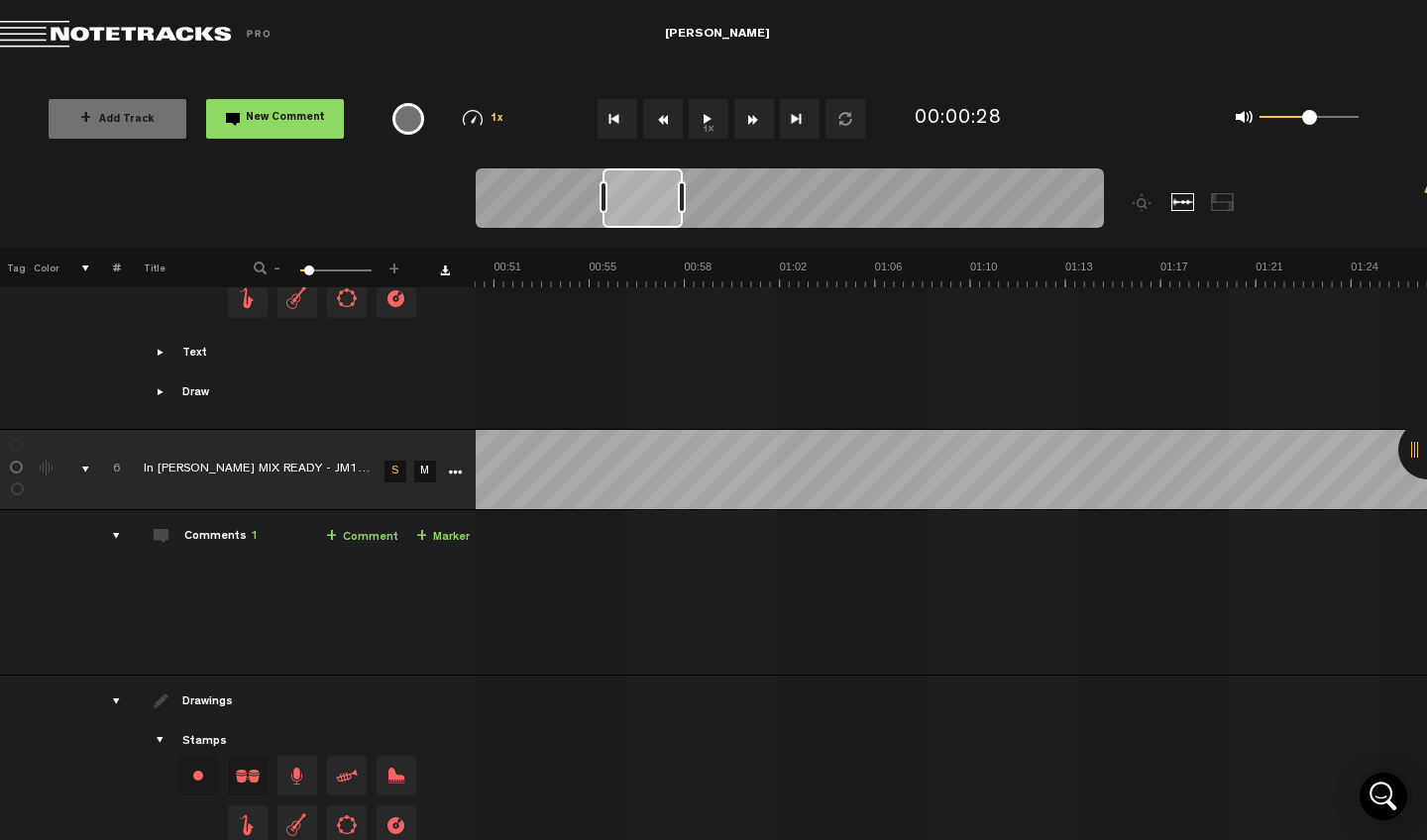 drag, startPoint x: 952, startPoint y: 200, endPoint x: 607, endPoint y: 201, distance: 345.00145 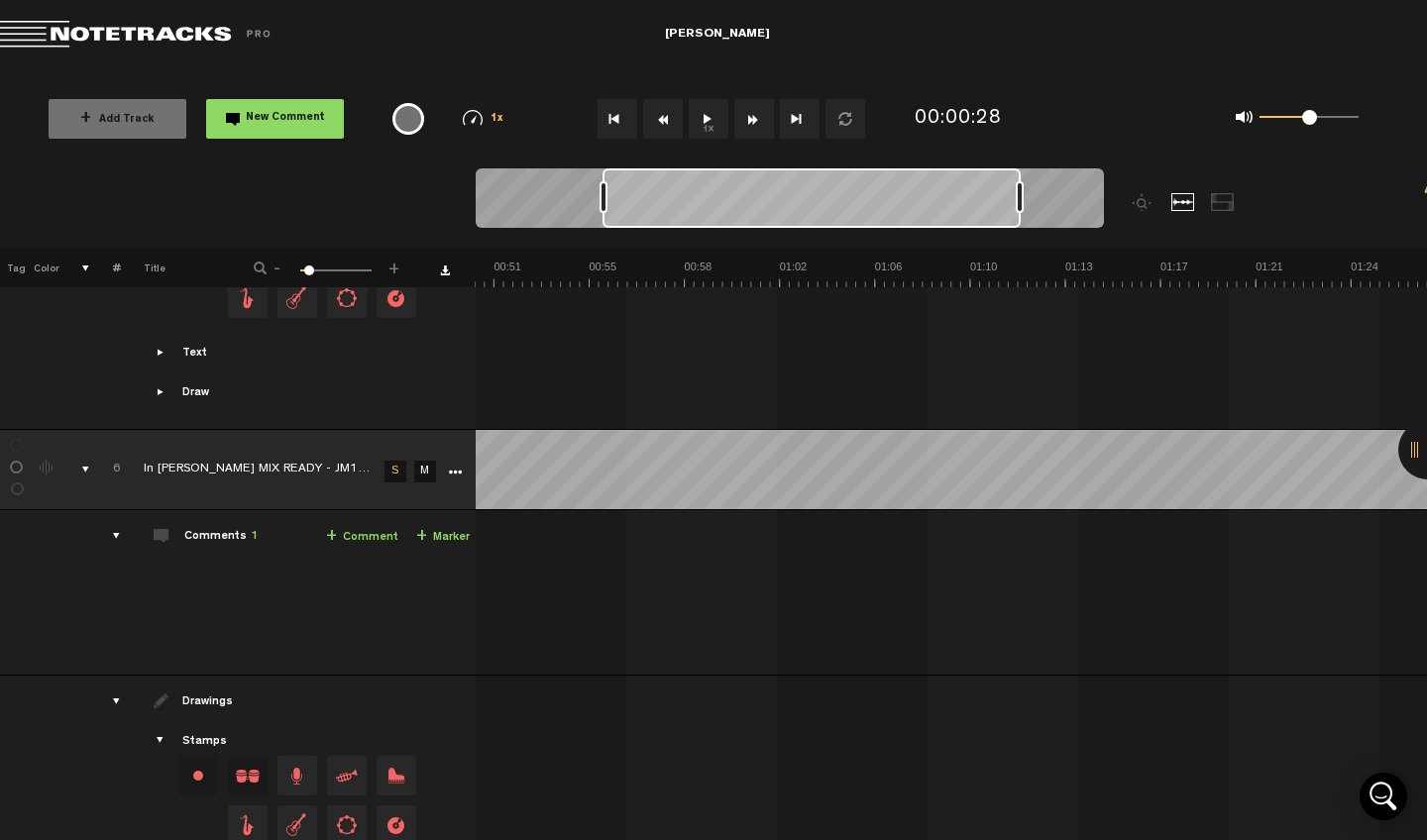 drag, startPoint x: 681, startPoint y: 199, endPoint x: 1384, endPoint y: 195, distance: 703.0114 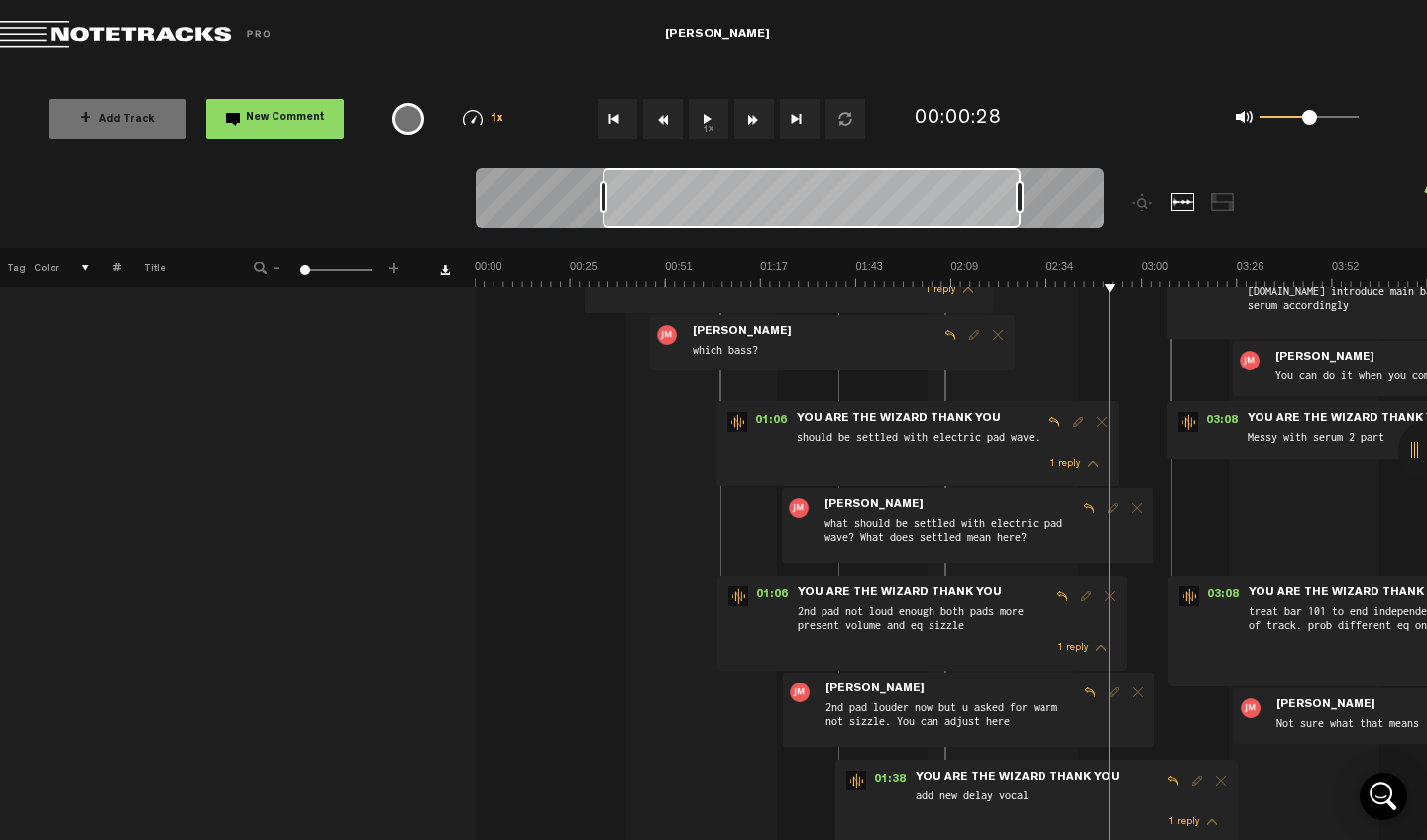 scroll, scrollTop: 0, scrollLeft: 0, axis: both 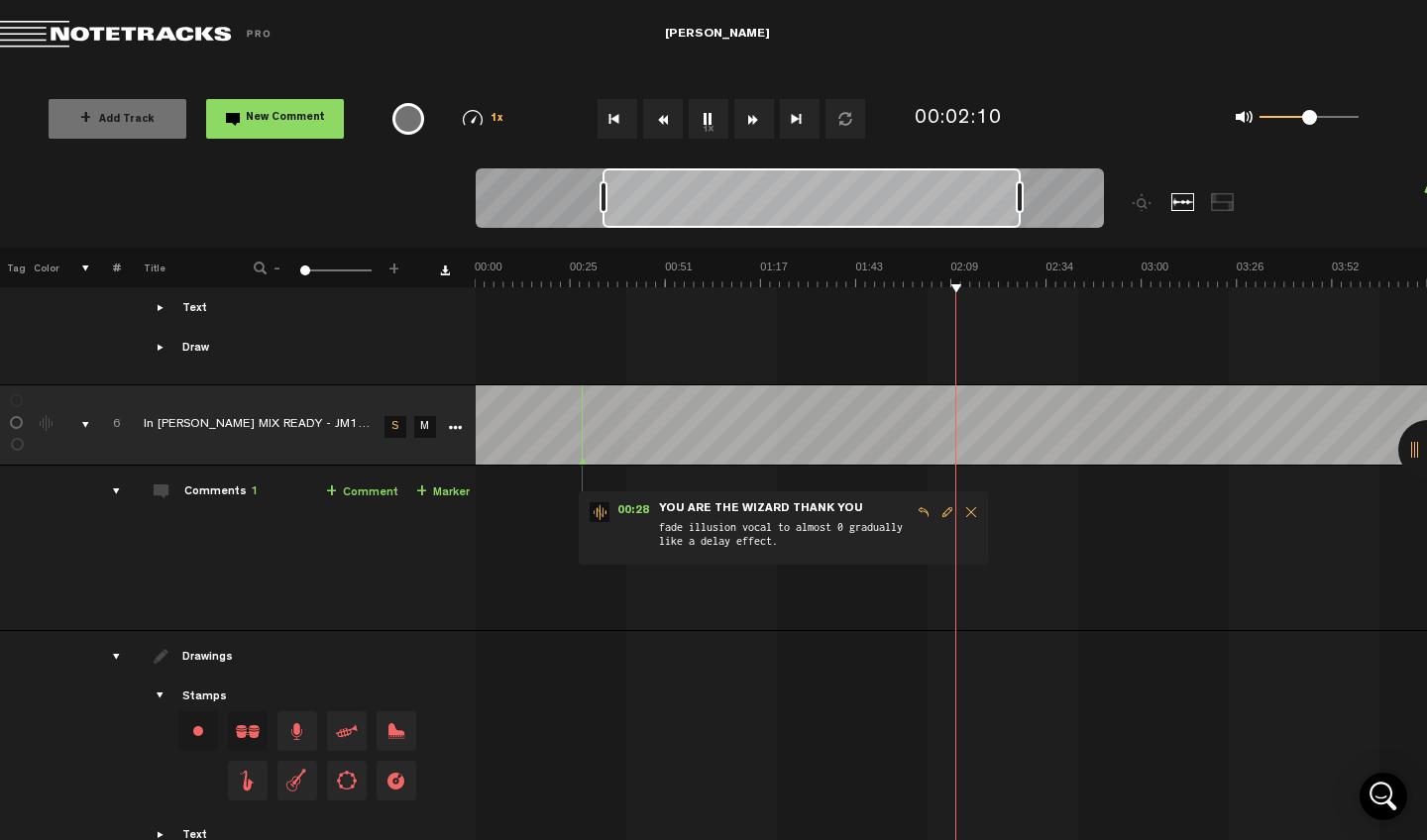 click on "+ Comment" at bounding box center (362, 492) 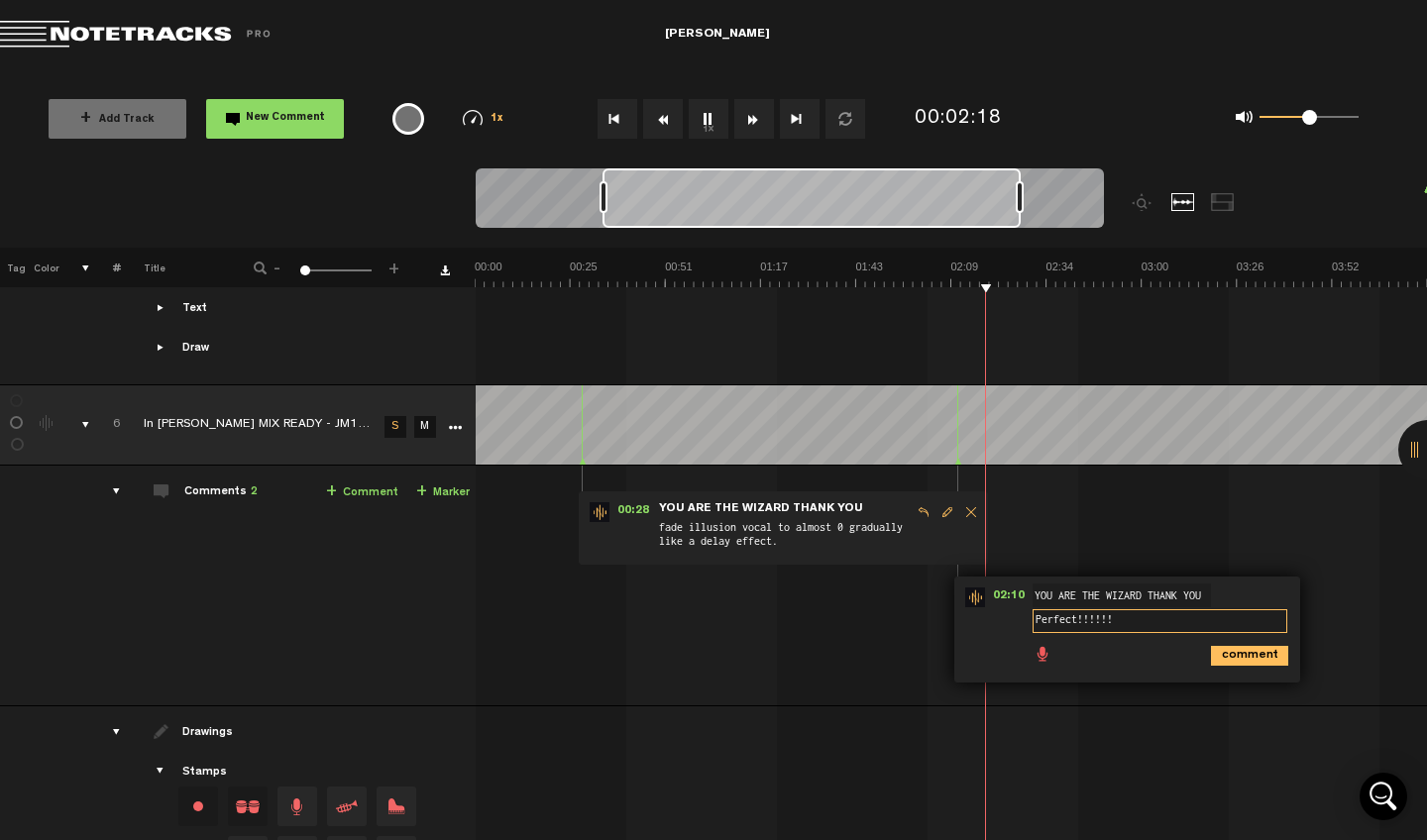type on "Perfect!!!!!!" 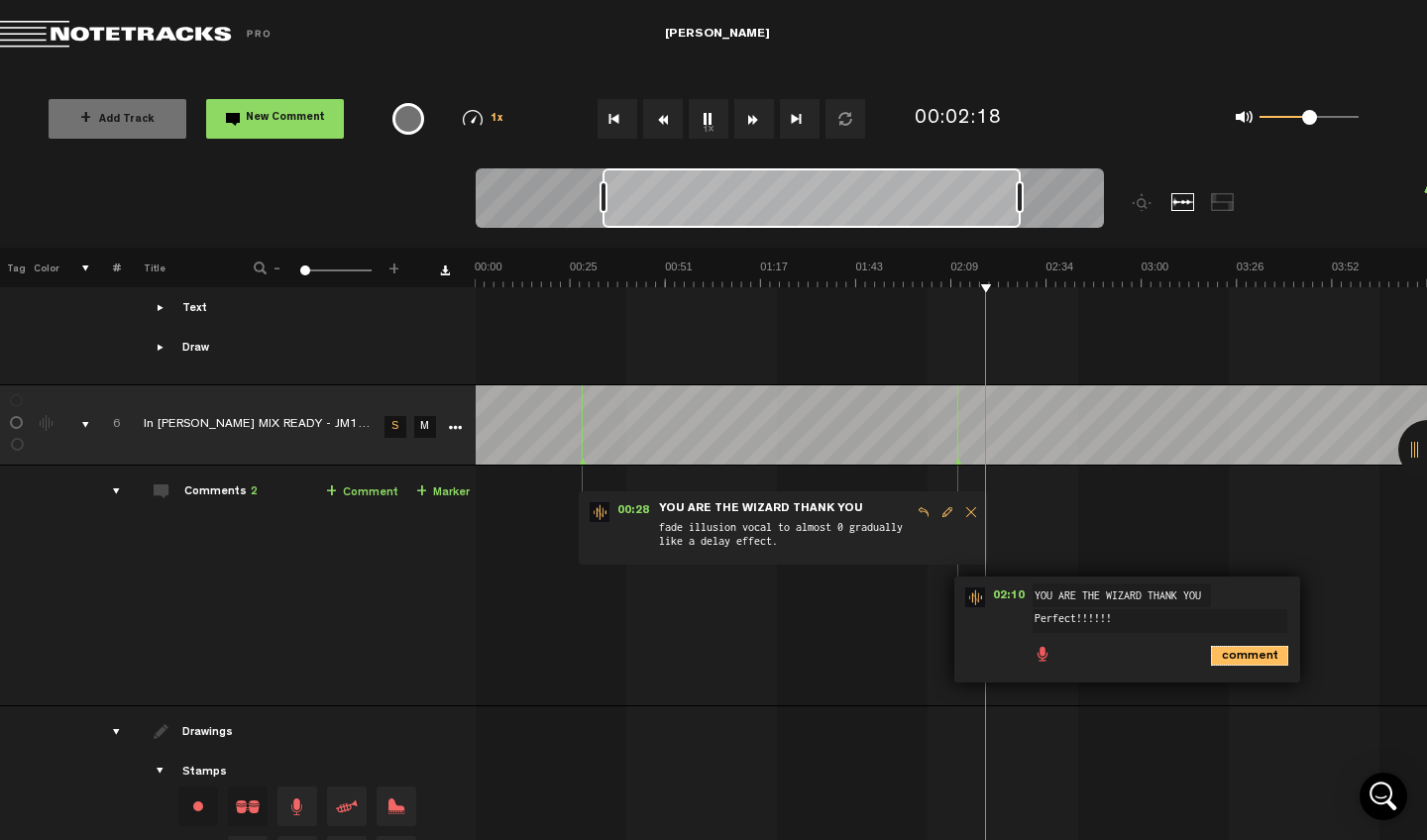 click on "comment" at bounding box center [1250, 656] 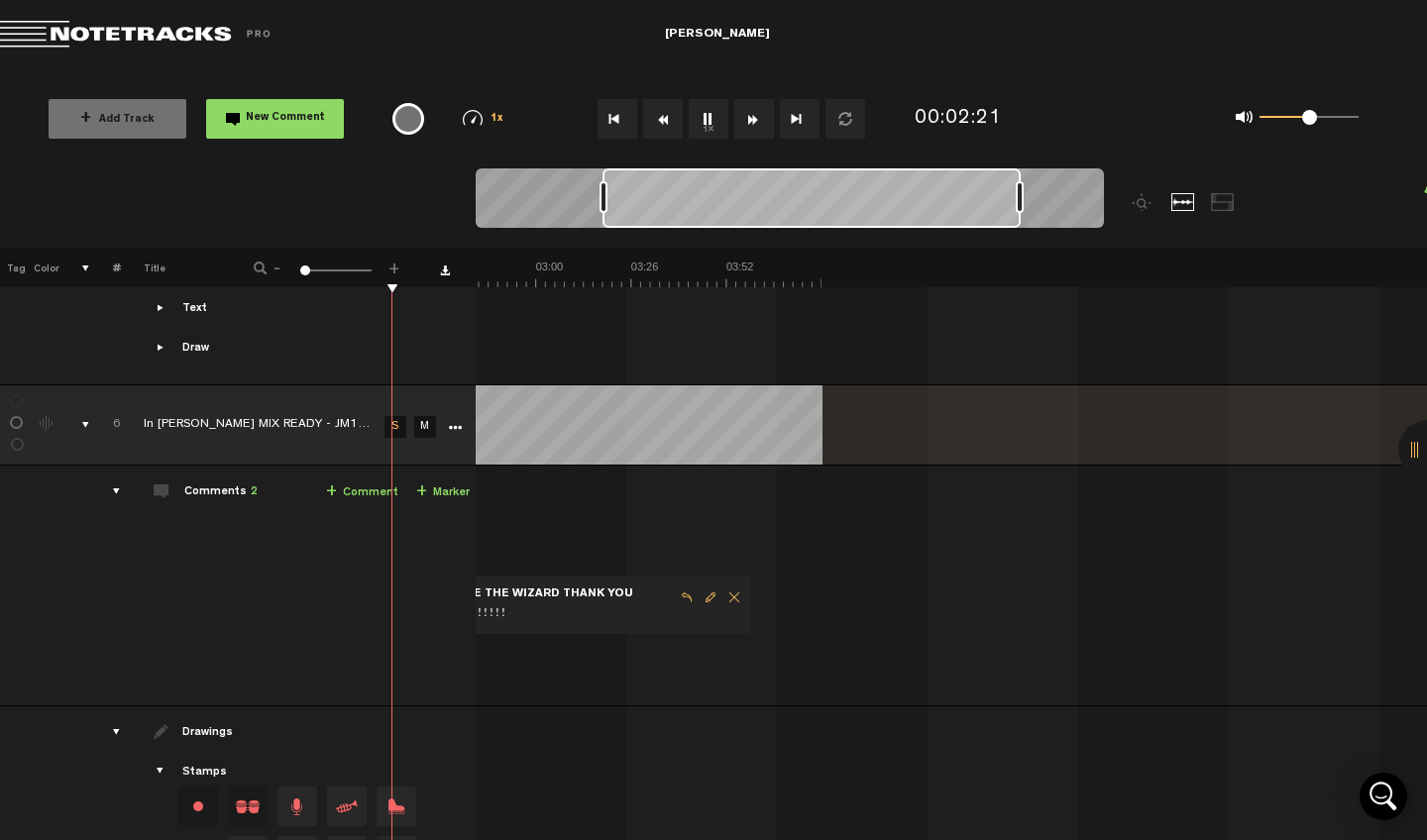 scroll, scrollTop: 0, scrollLeft: 639, axis: horizontal 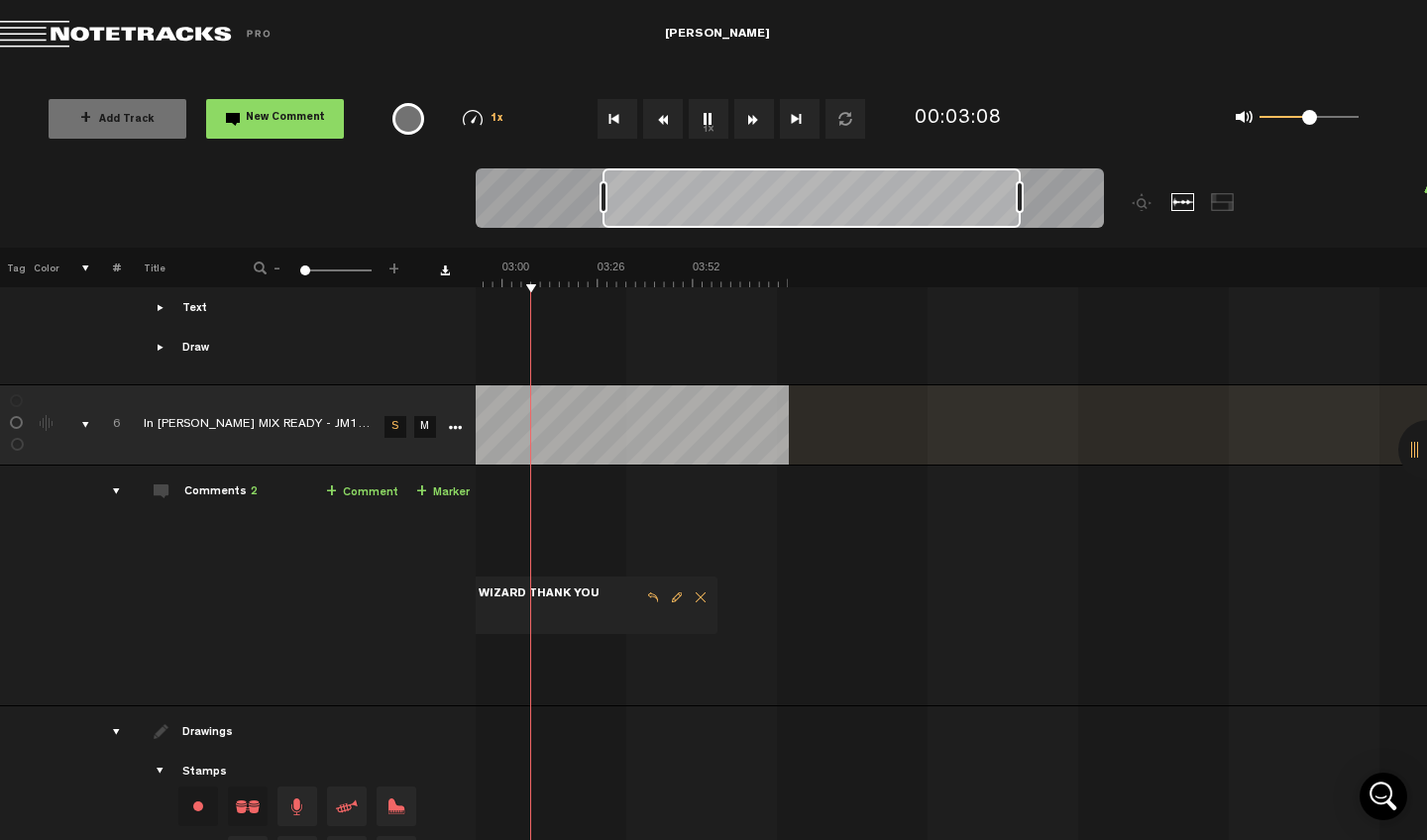 click on "+ Comment" at bounding box center [362, 492] 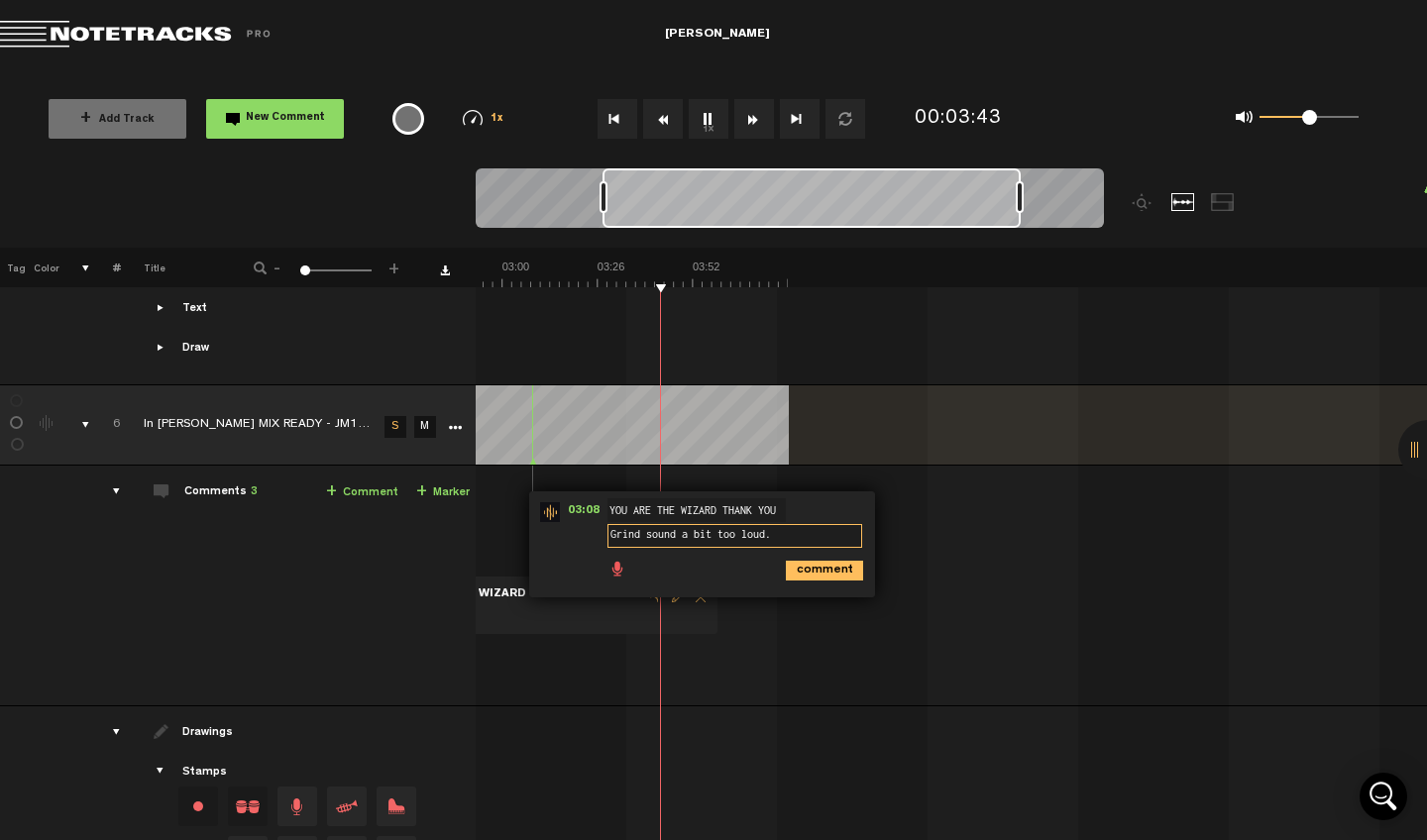 click on "Grind sound a bit too loud." at bounding box center (734, 536) 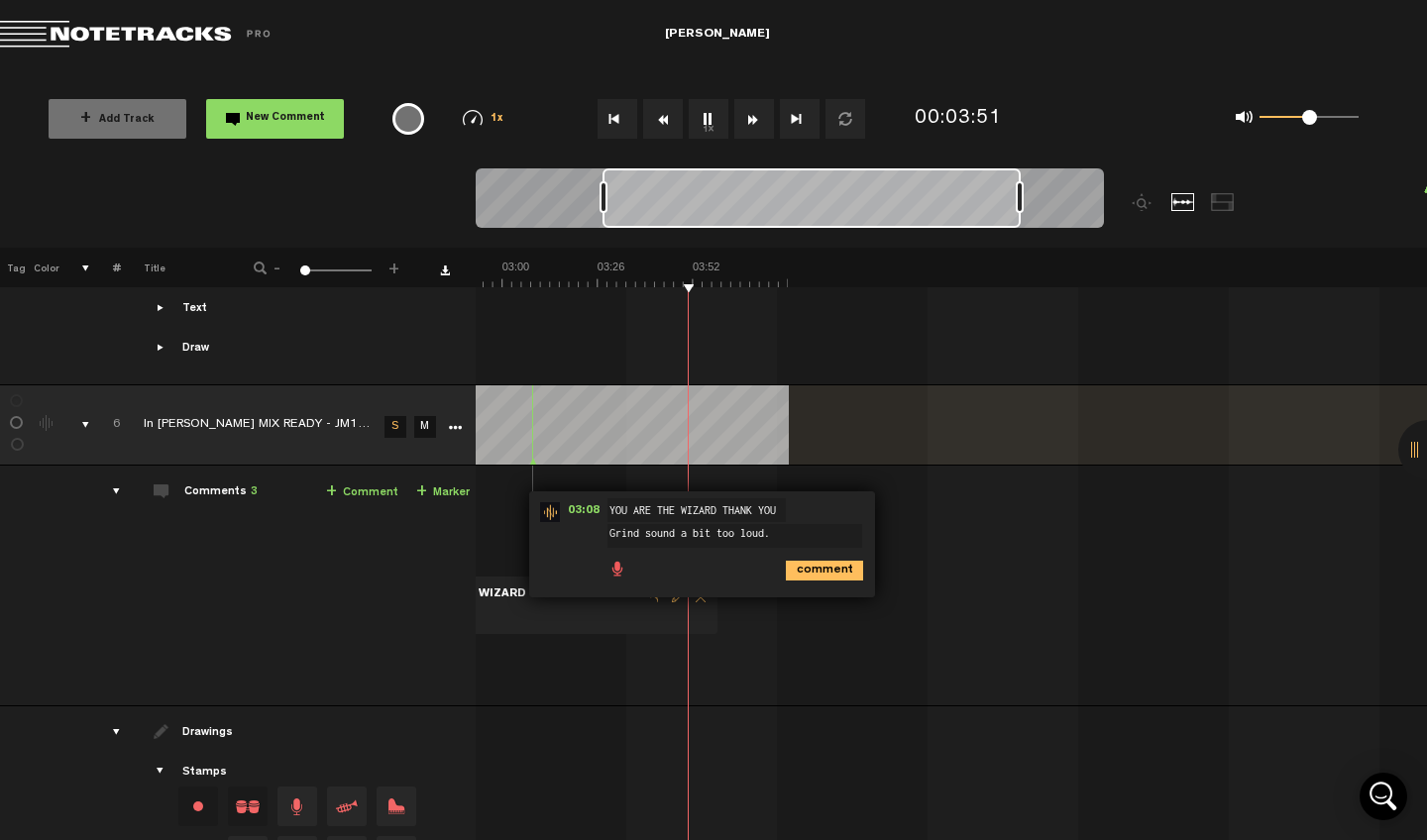 click on "1x" at bounding box center [709, 119] 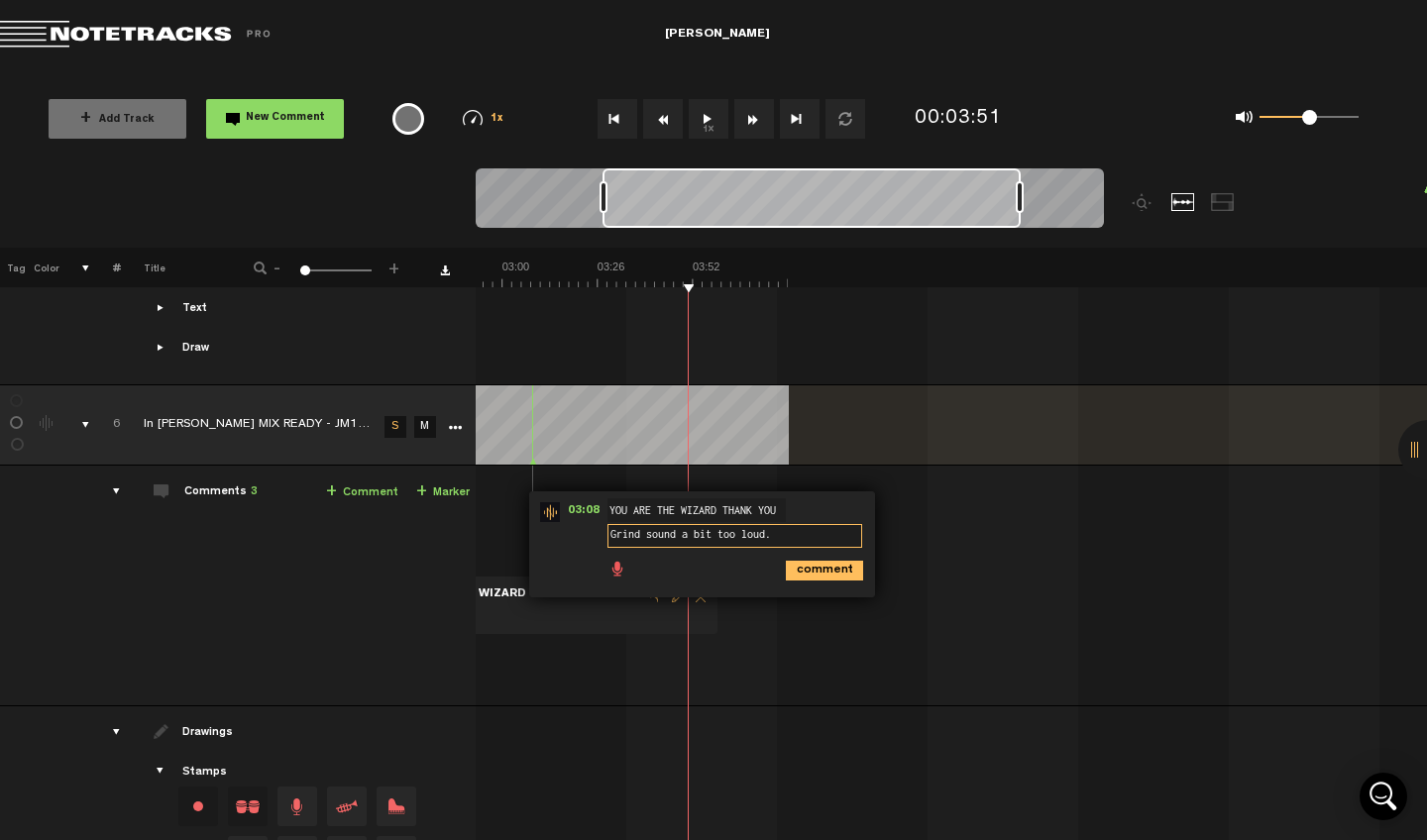 click on "Grind sound a bit too loud." at bounding box center (734, 536) 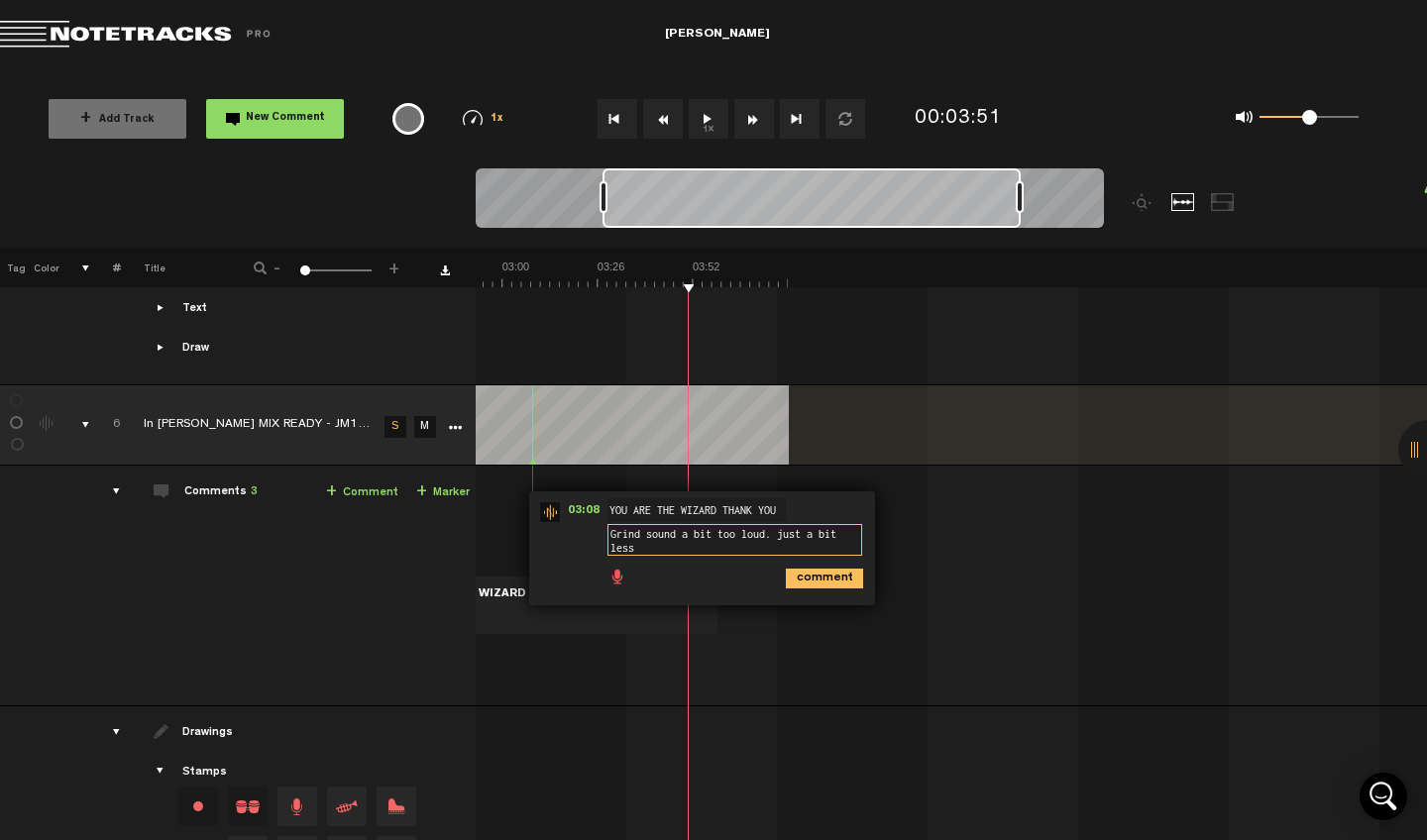 scroll, scrollTop: 2, scrollLeft: 0, axis: vertical 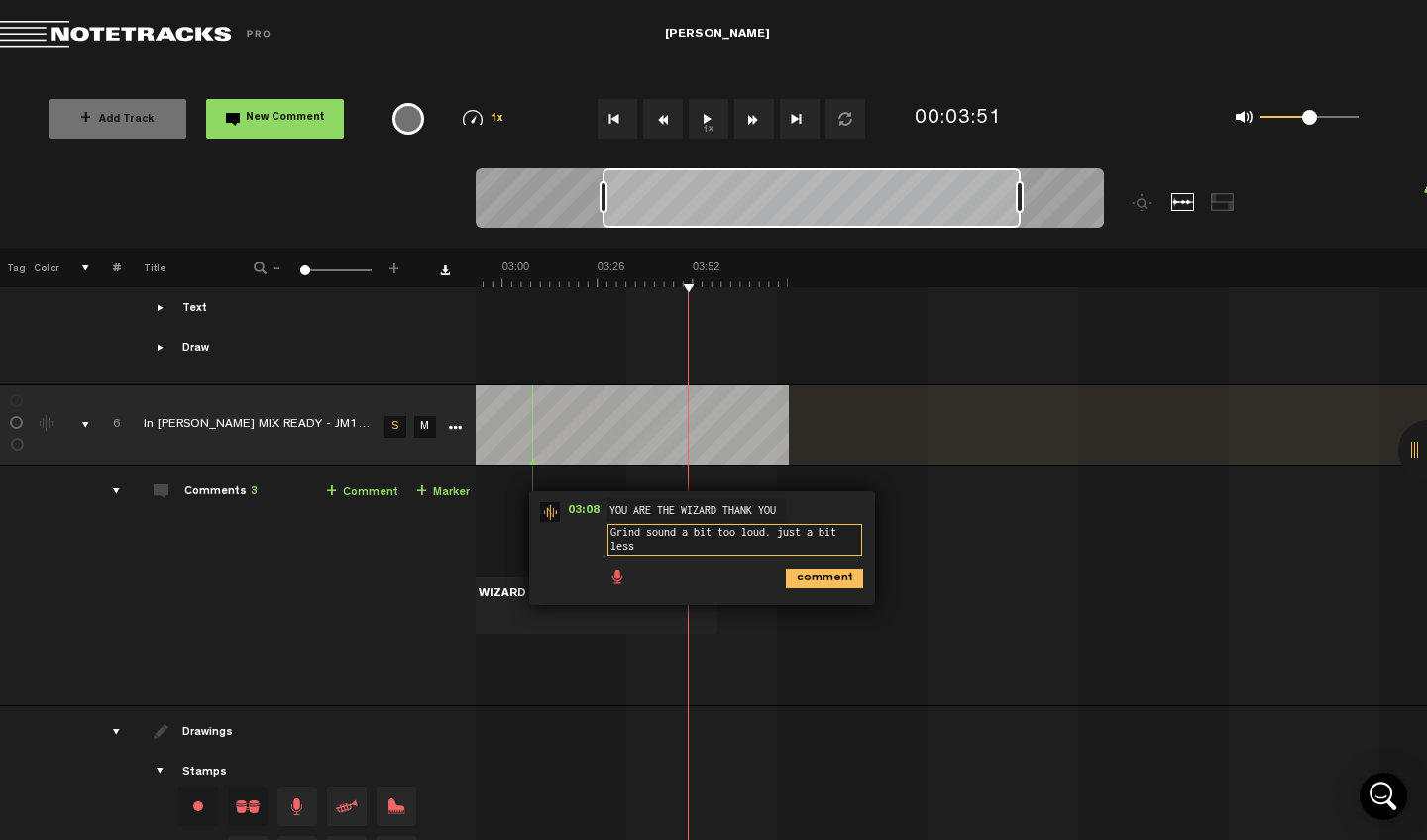 type on "Grind sound a bit too loud. just a bit less." 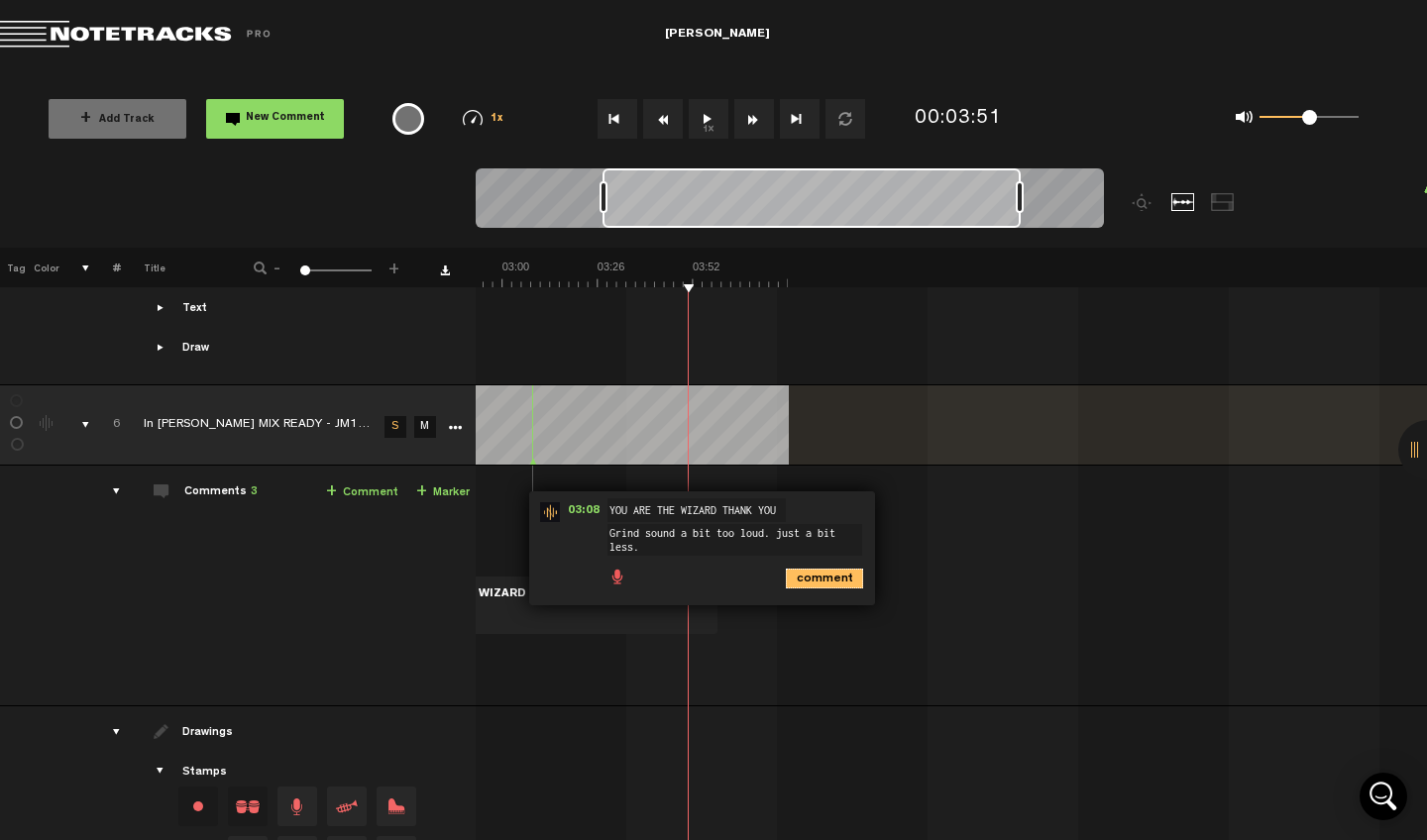click on "comment" at bounding box center (824, 578) 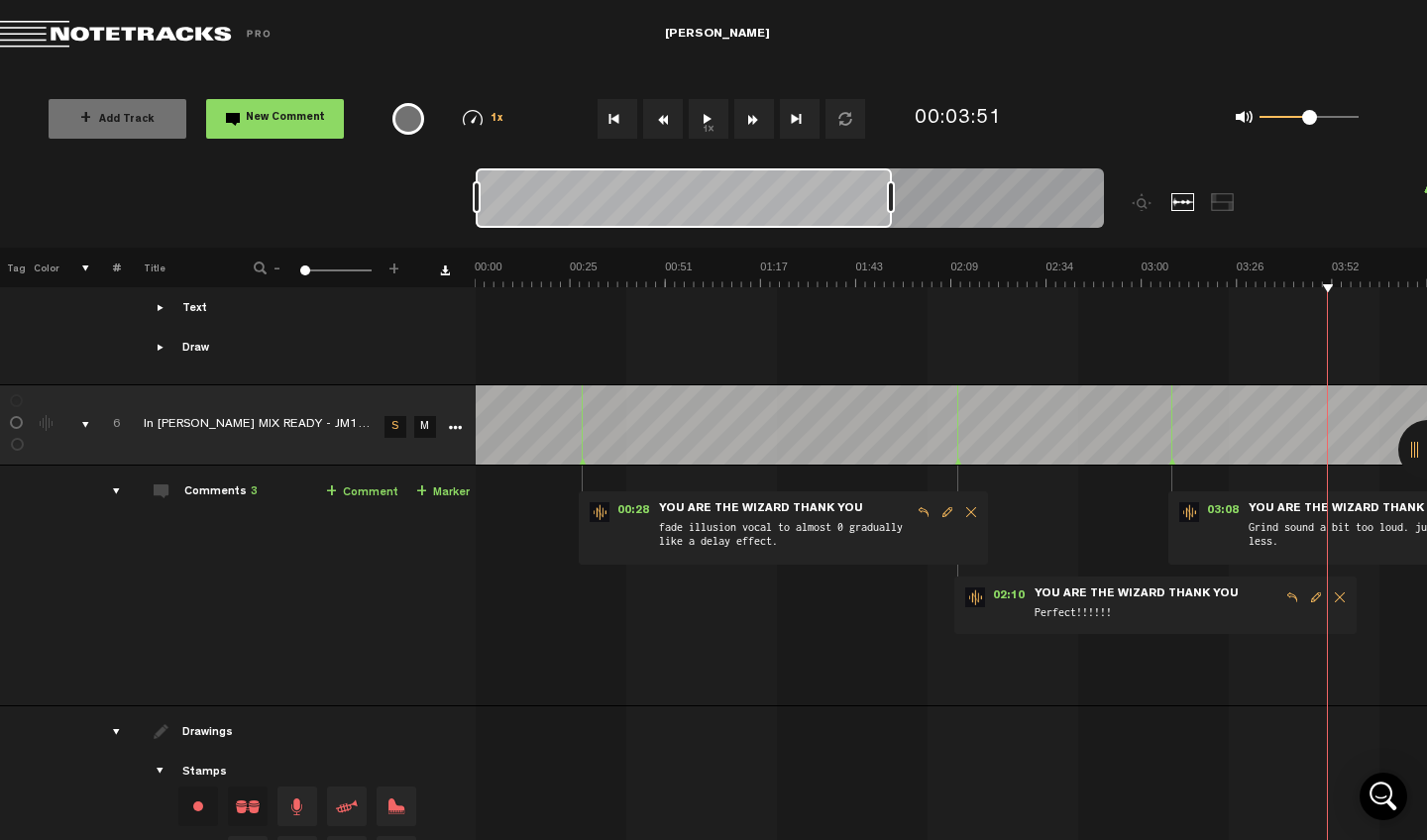 scroll, scrollTop: 0, scrollLeft: 0, axis: both 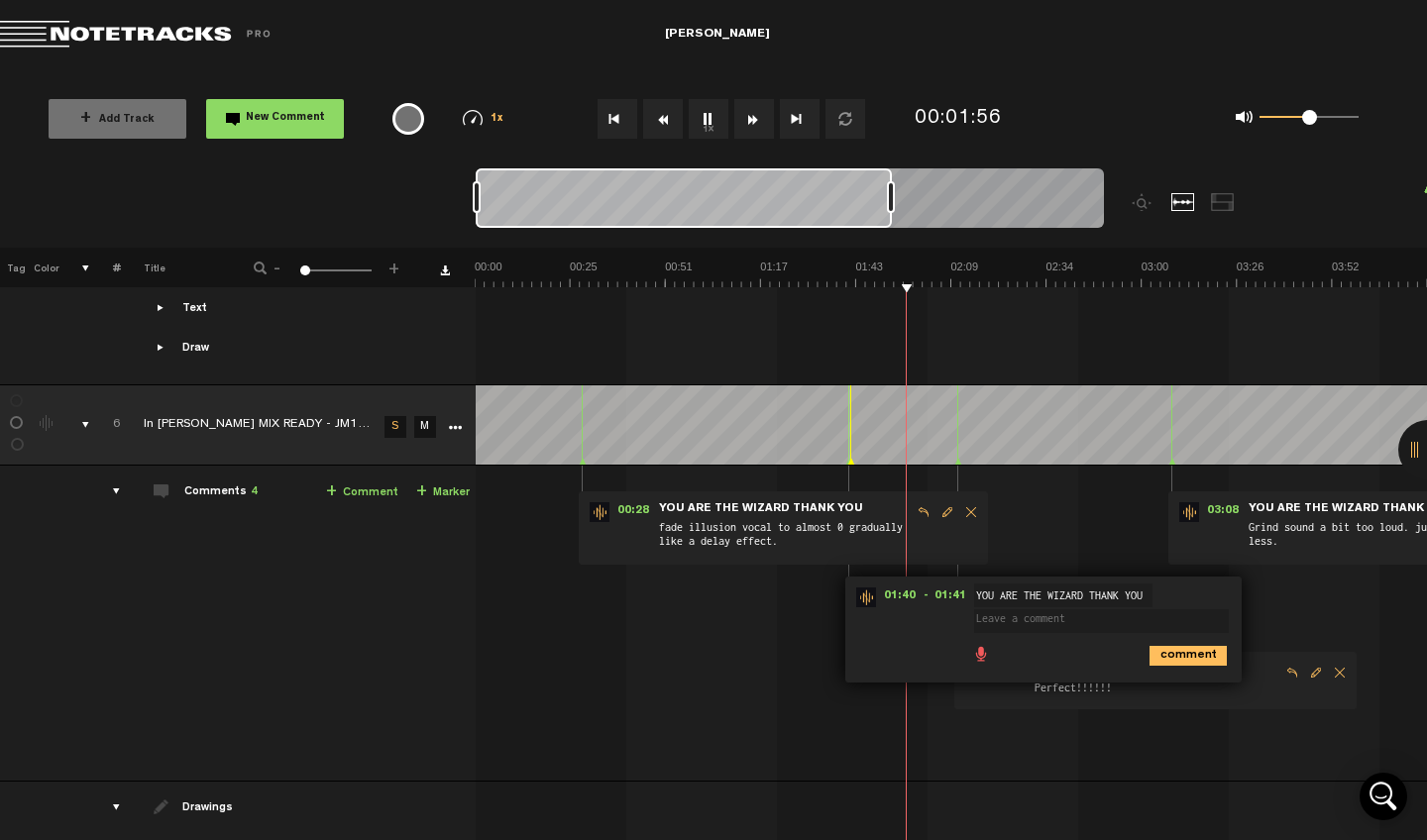 click on "1x" at bounding box center [721, 119] 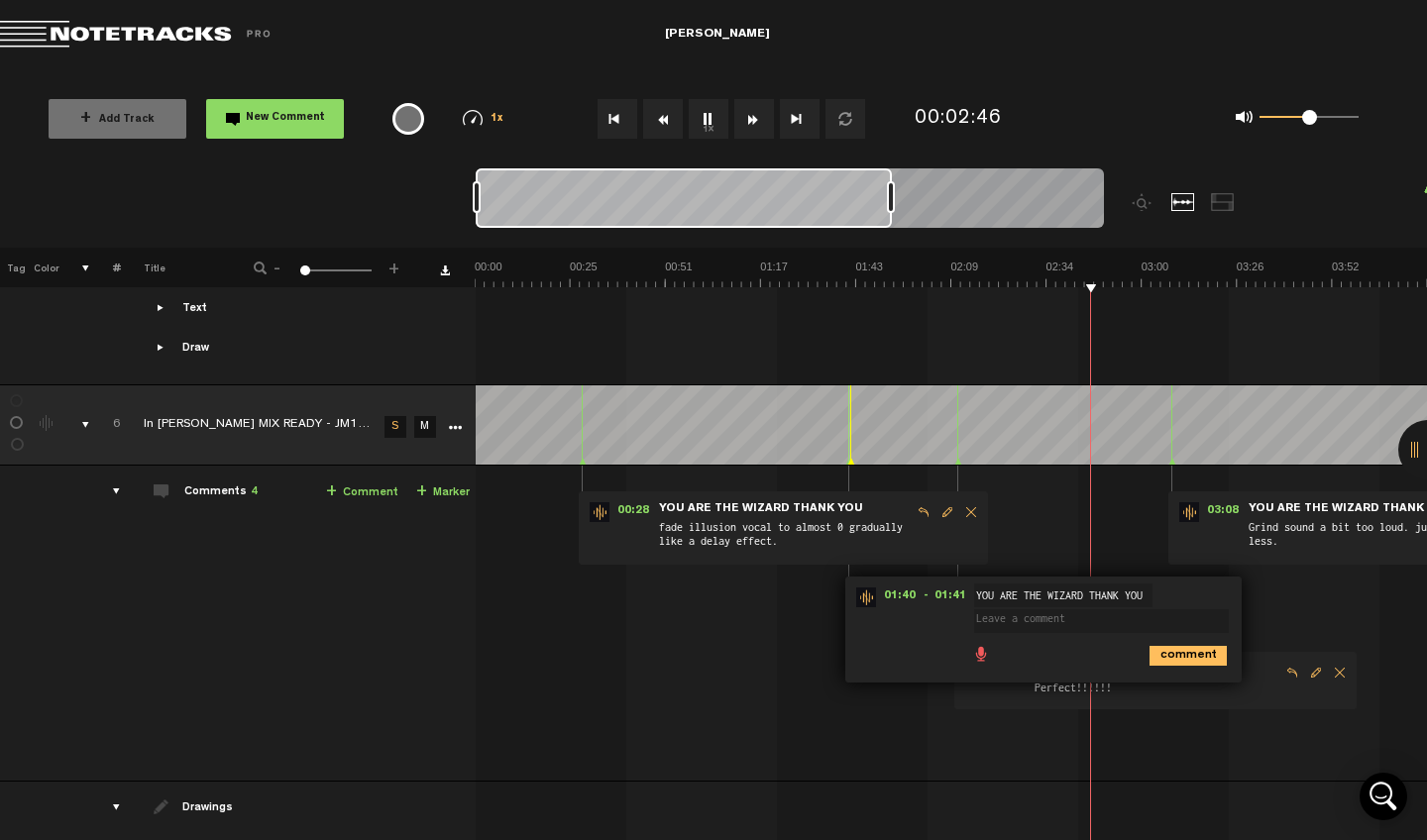 click on "comment" at bounding box center (1046, 654) 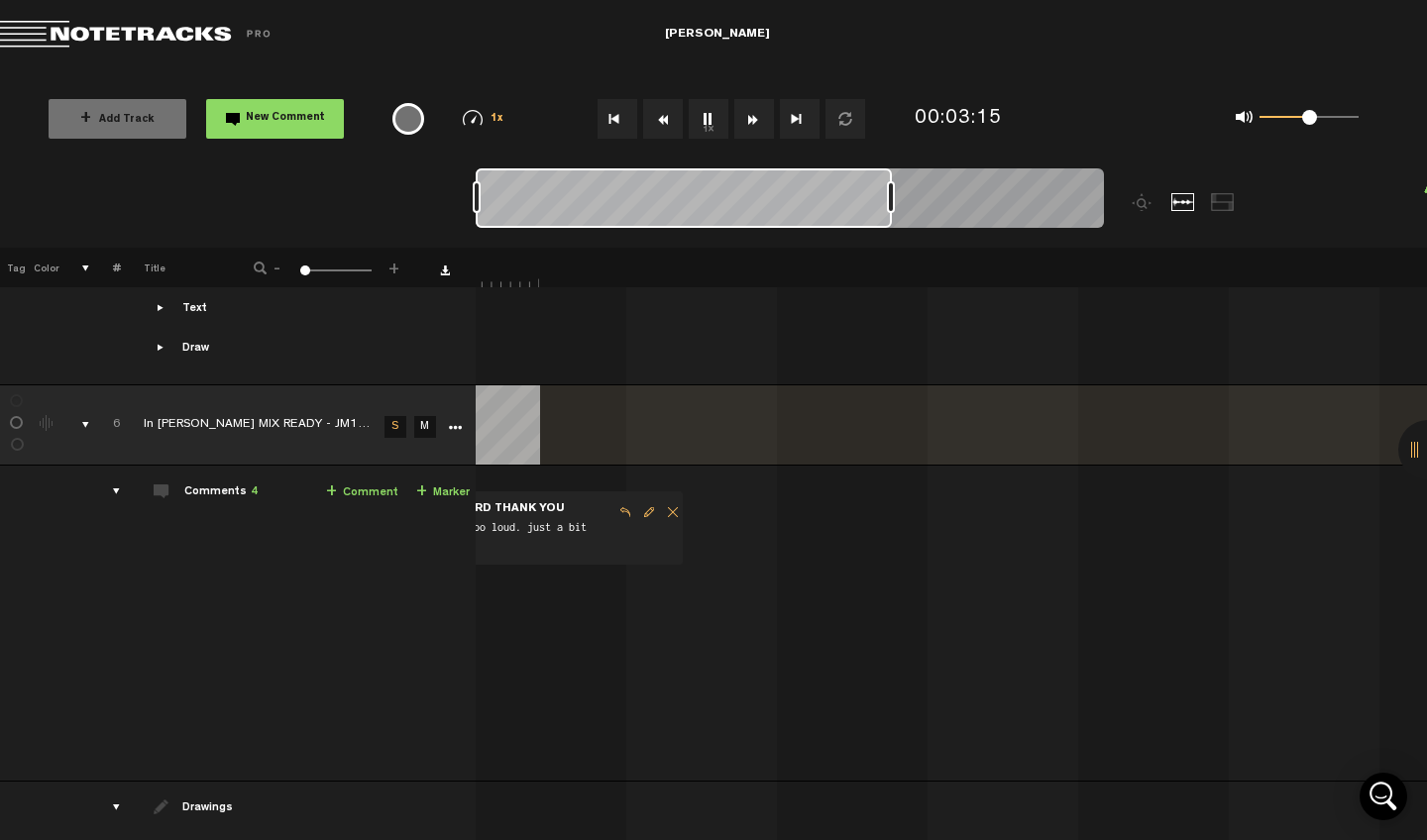 scroll, scrollTop: 0, scrollLeft: 888, axis: horizontal 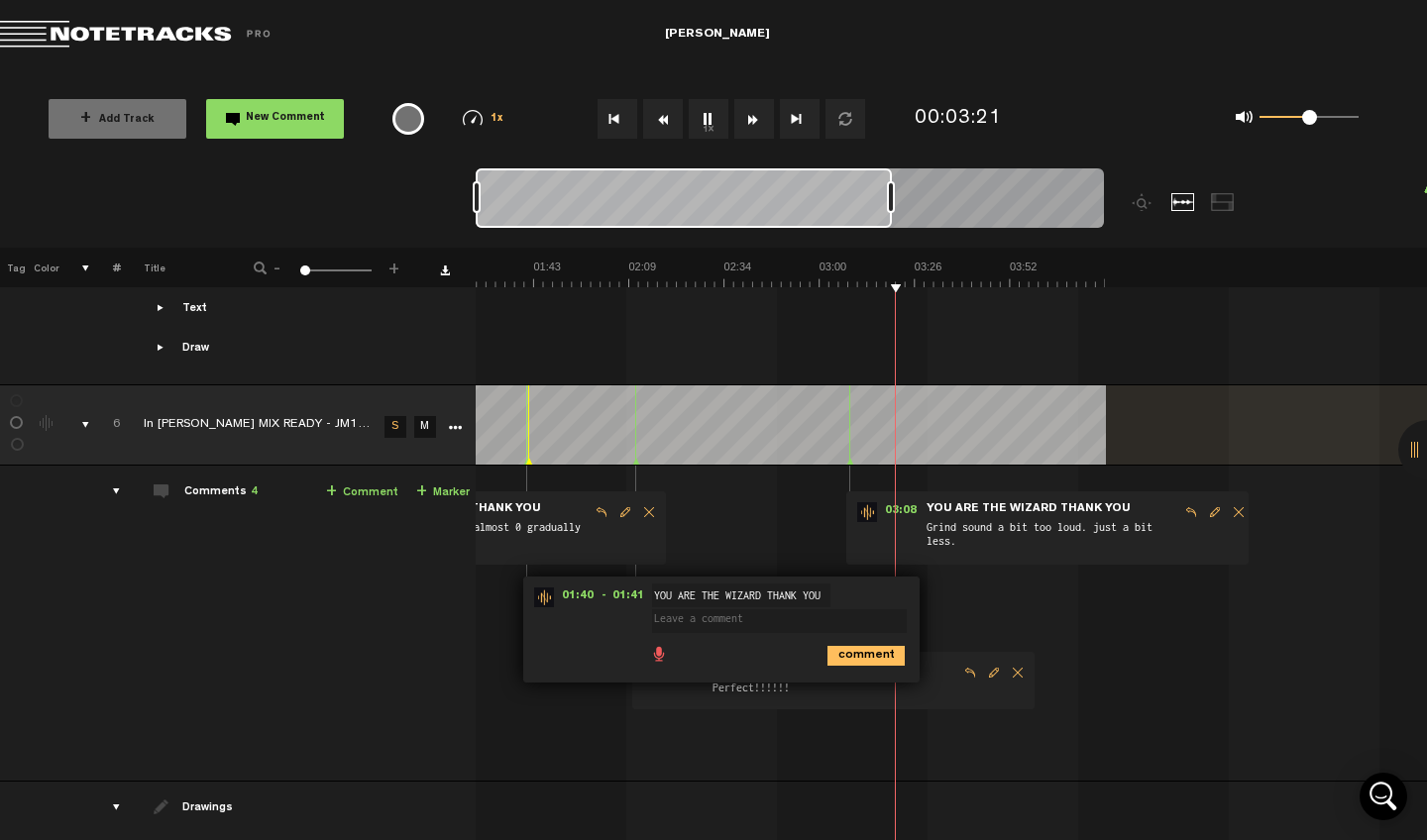 click at bounding box center [1215, 512] 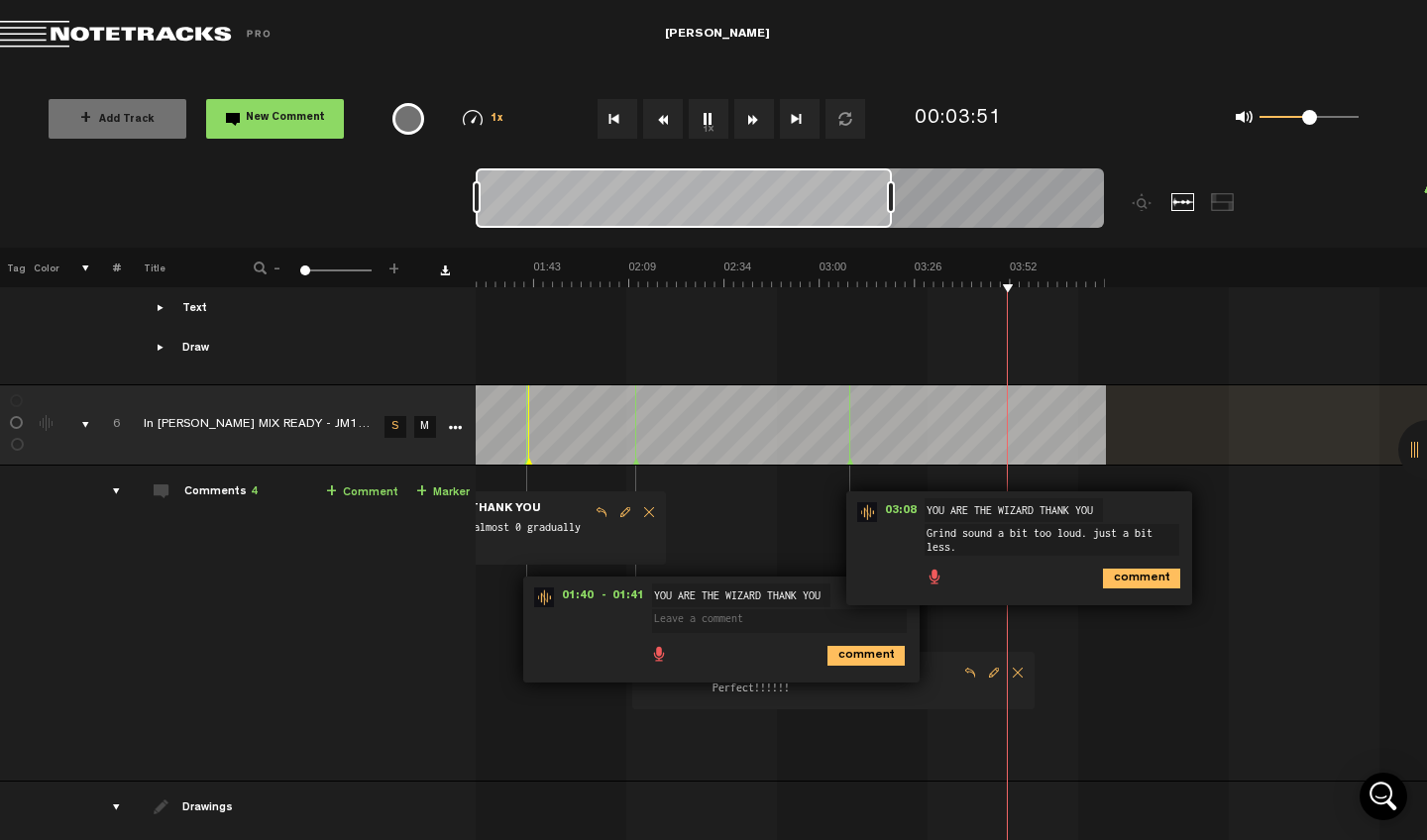 type on "Grind sound a bit too loud. just a bit less." 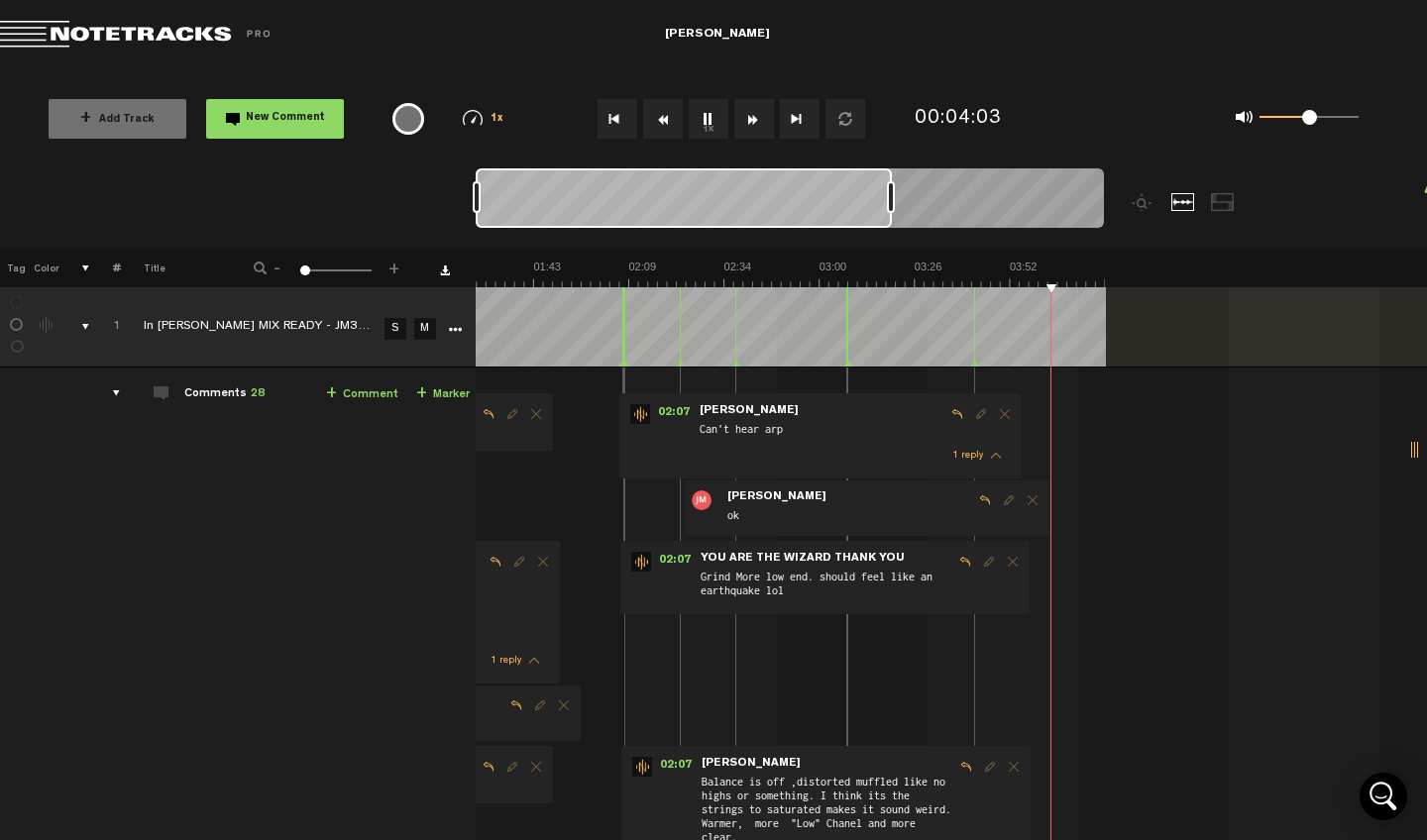 scroll, scrollTop: 0, scrollLeft: 0, axis: both 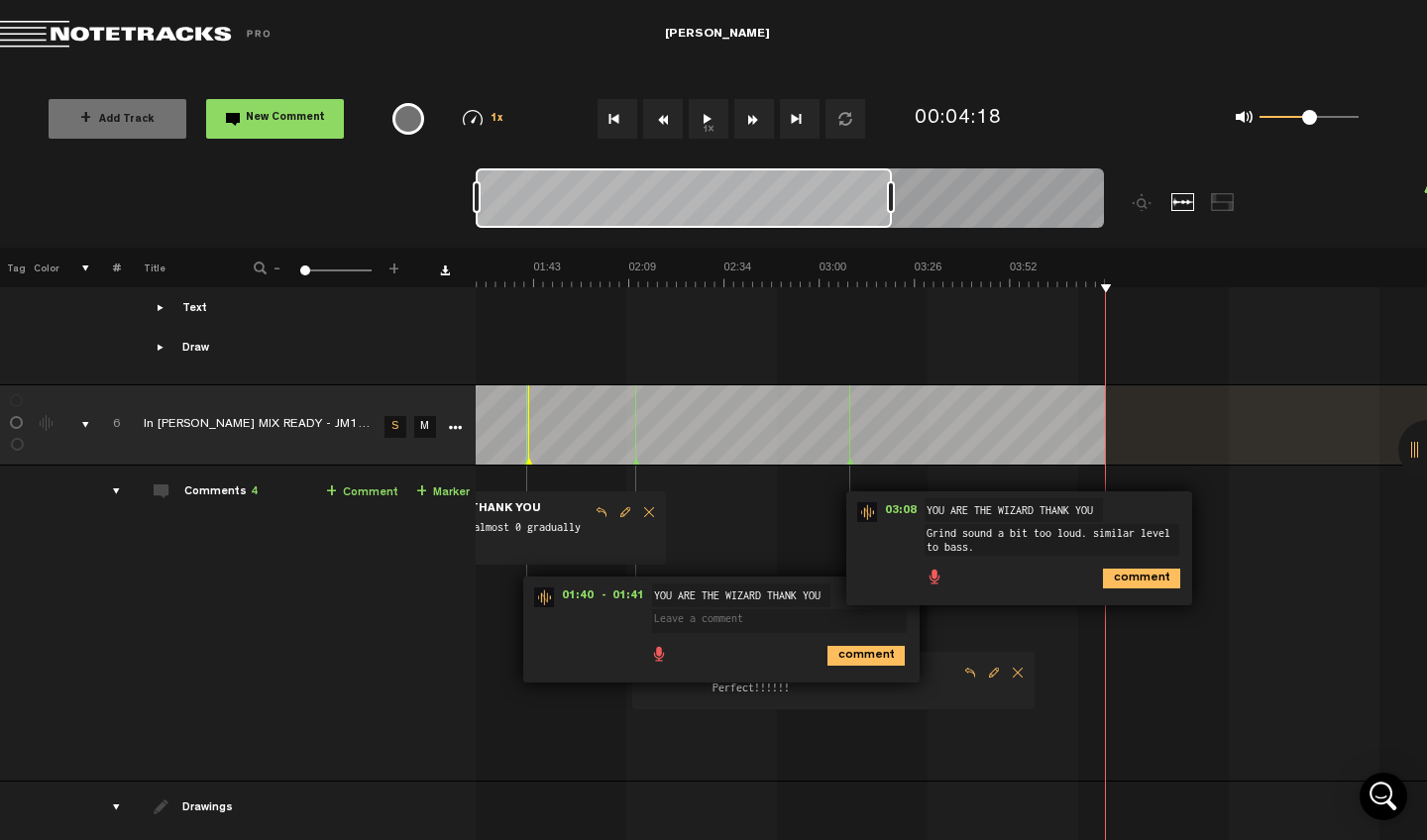 drag, startPoint x: 1060, startPoint y: 474, endPoint x: 923, endPoint y: 473, distance: 137.0036 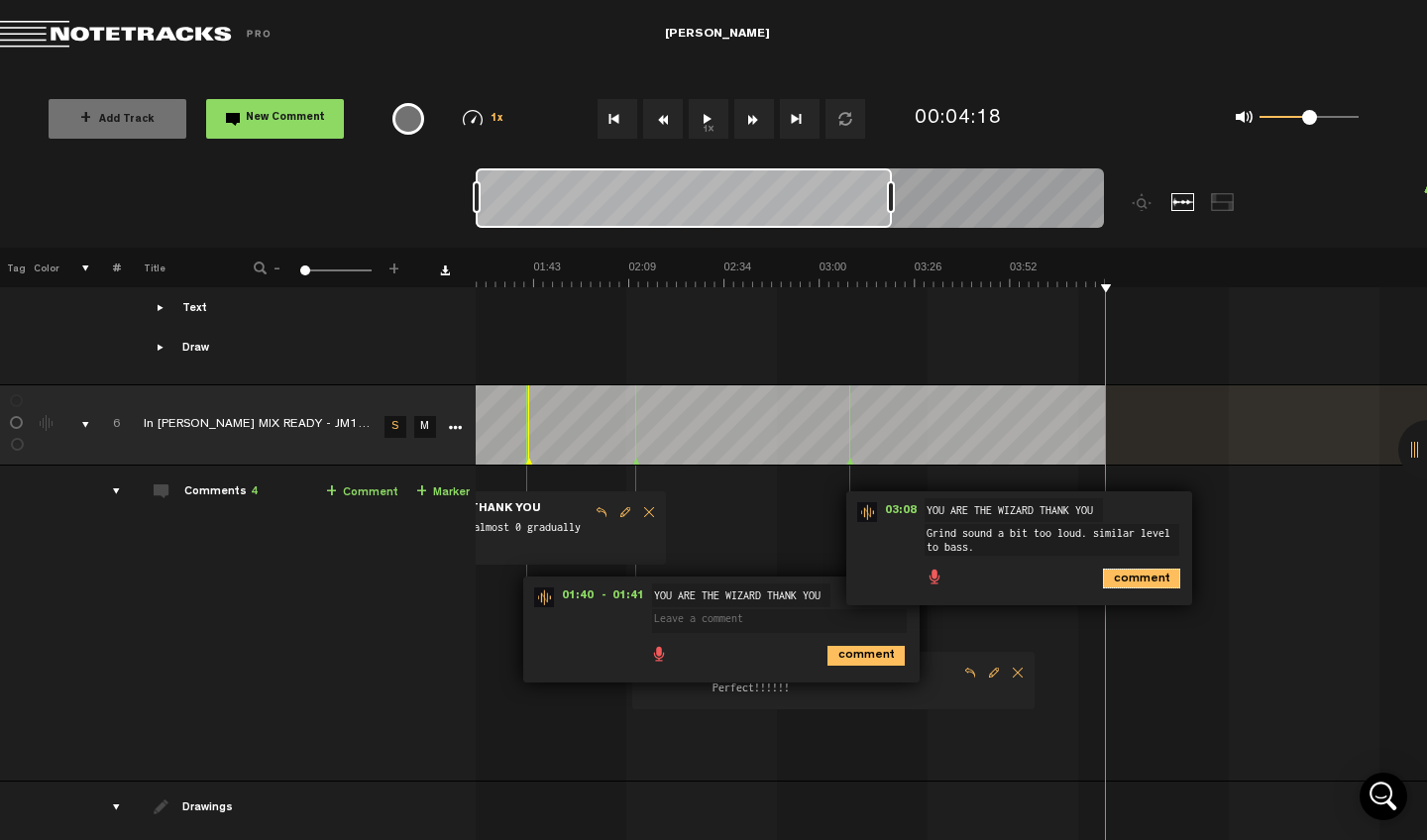 click on "comment" at bounding box center [1142, 578] 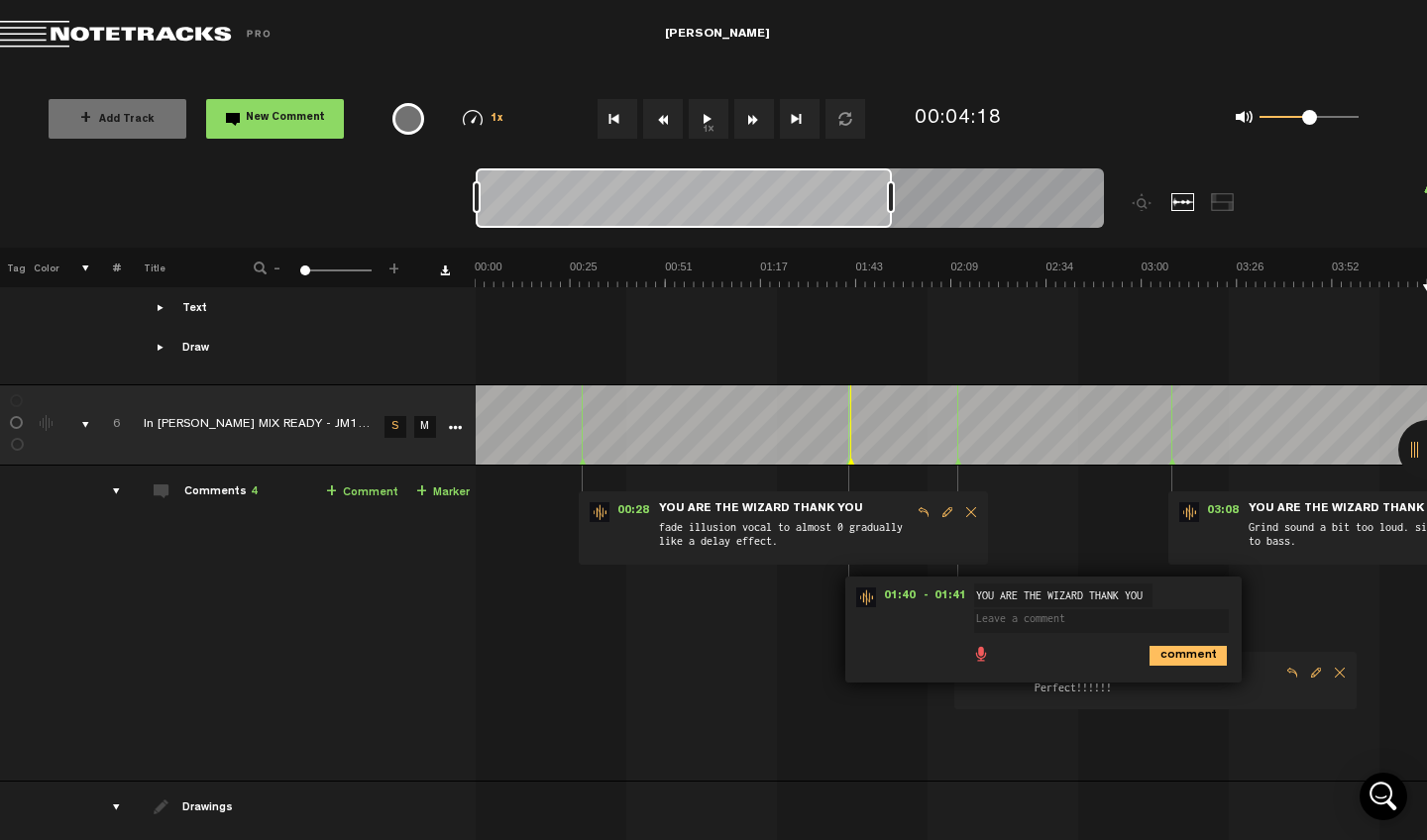 scroll, scrollTop: 0, scrollLeft: 0, axis: both 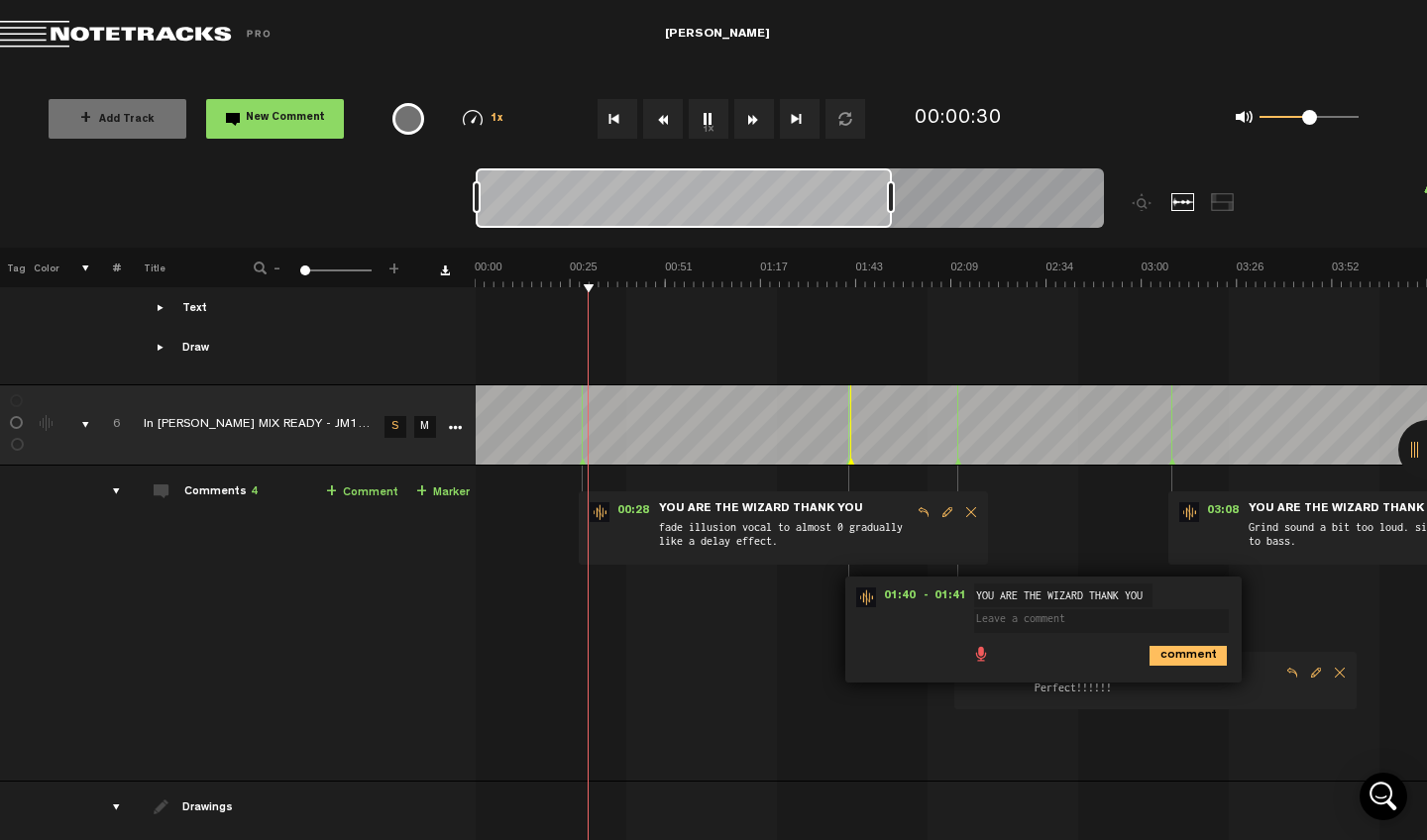 click at bounding box center (947, 512) 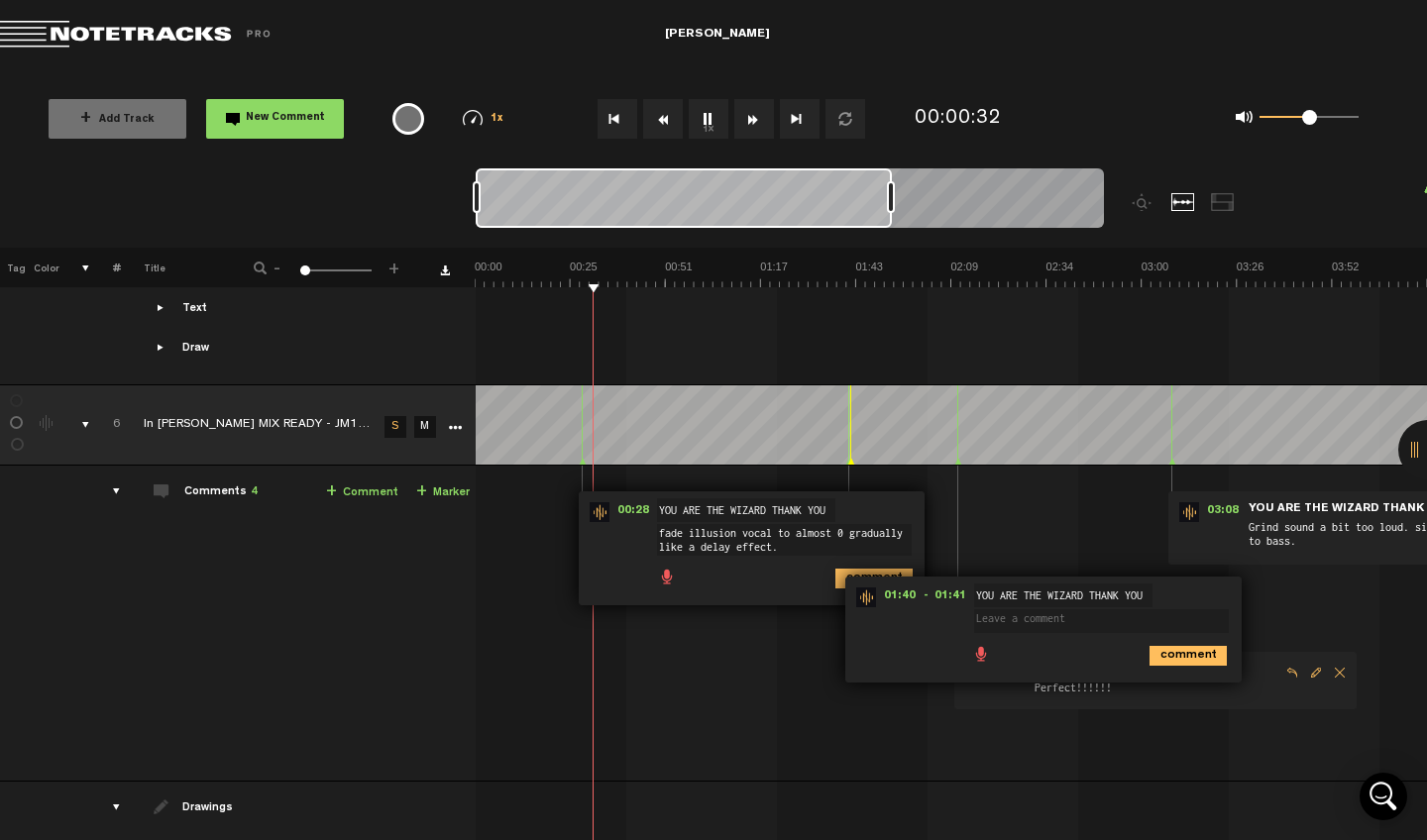 click on "fade illusion vocal to almost 0 gradually like a delay effect." at bounding box center (784, 540) 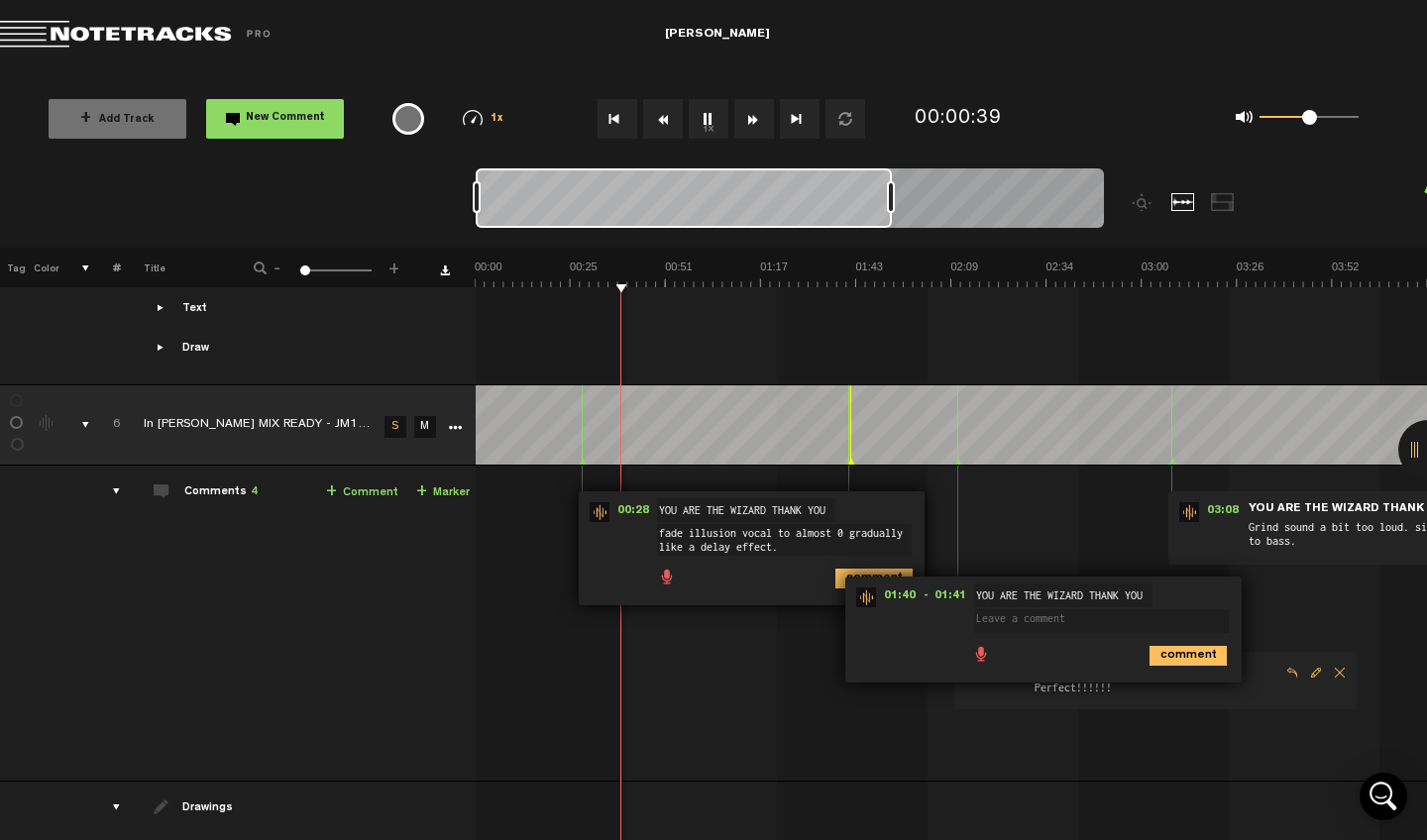 click on "fade illusion vocal to almost 0 gradually like a delay effect." at bounding box center (784, 540) 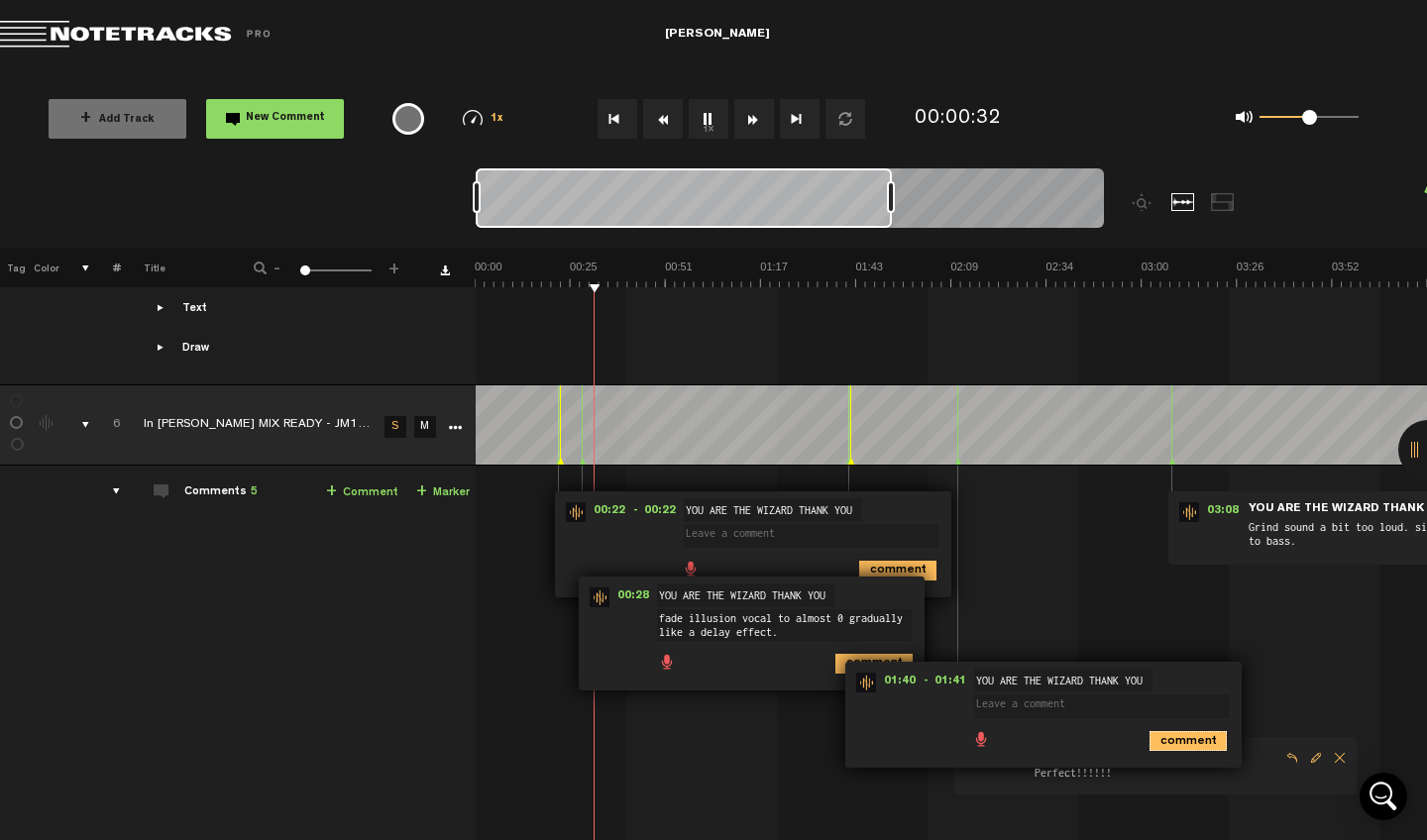 click on "comment" at bounding box center [1188, 741] 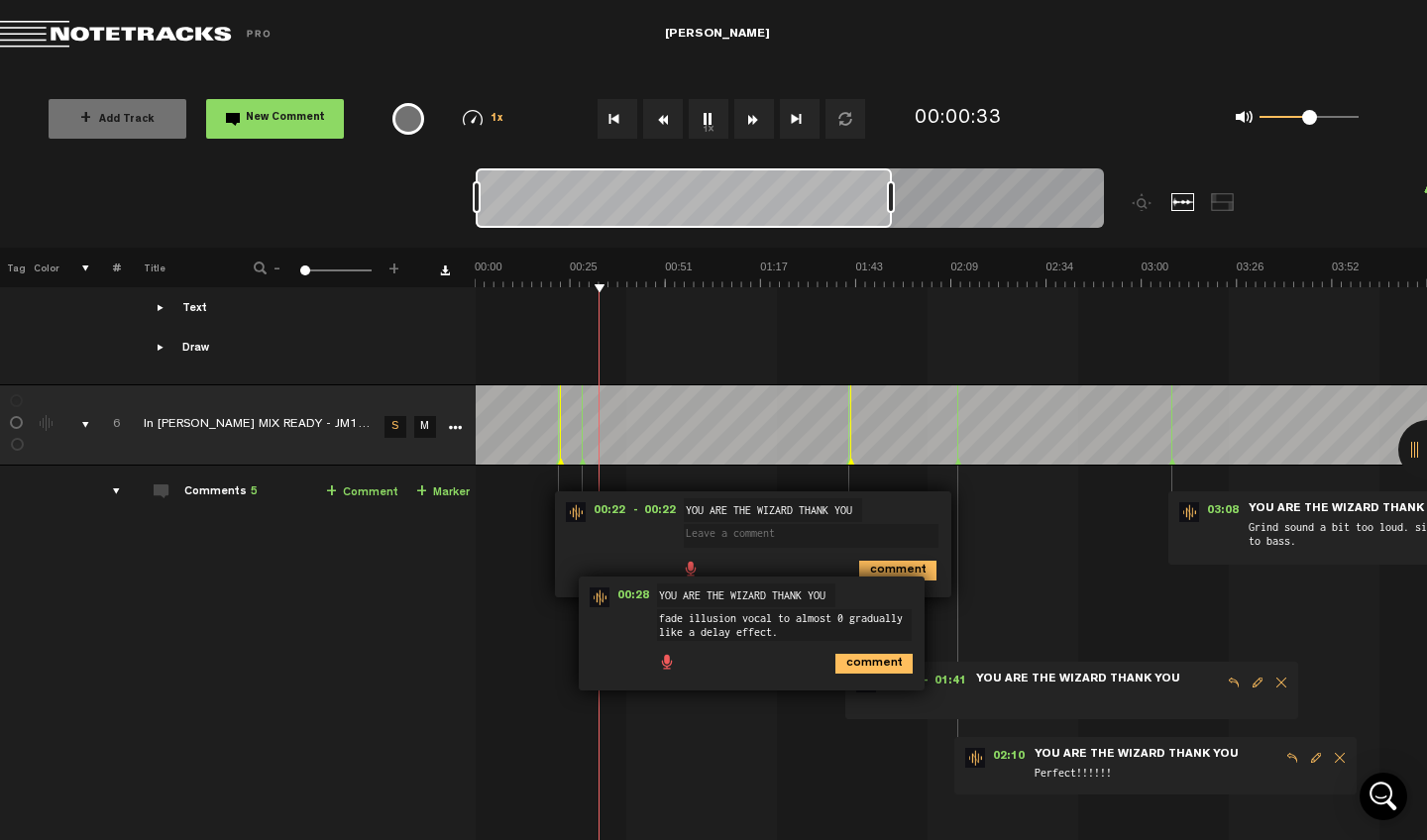 click at bounding box center [1281, 682] 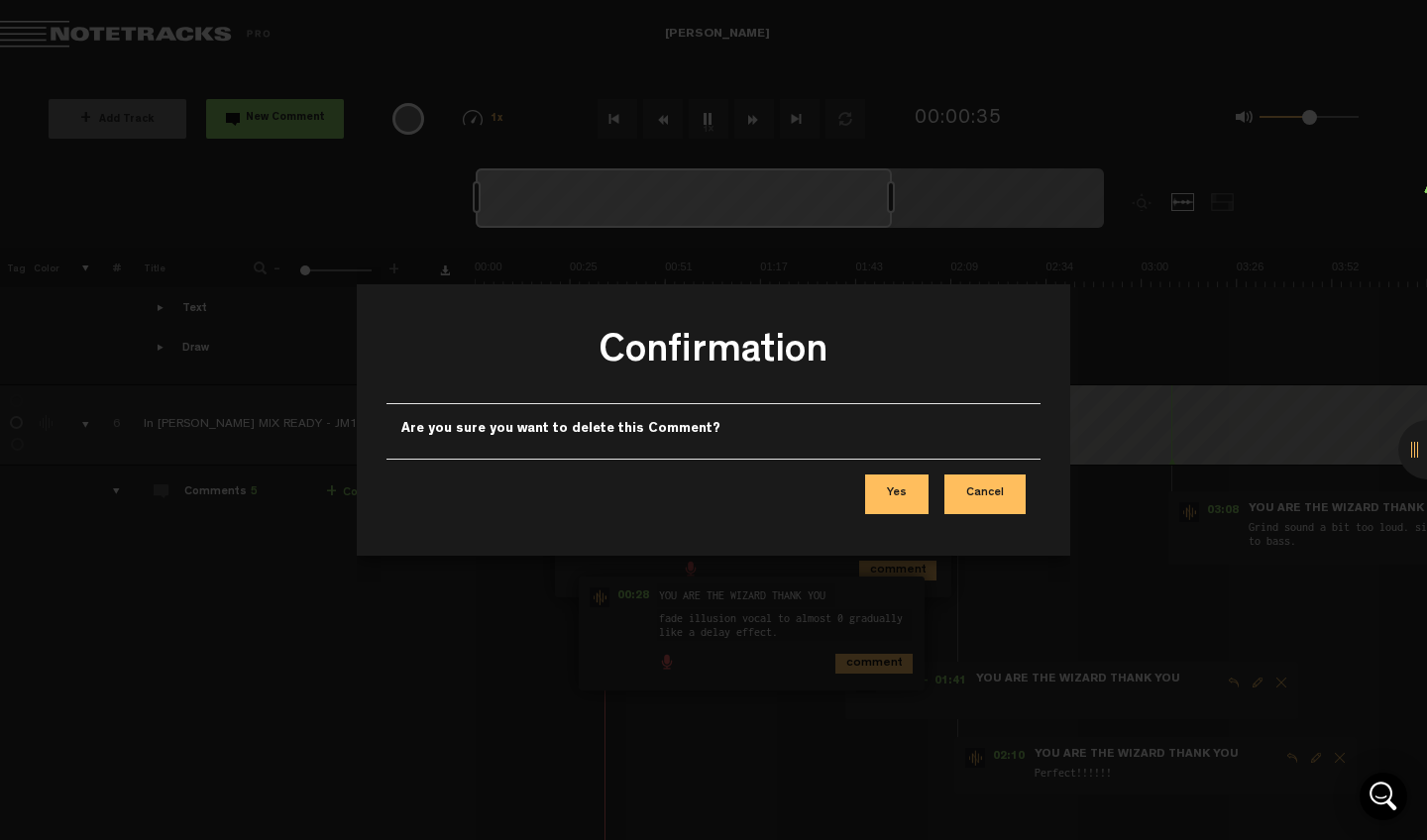 click on "Yes" at bounding box center [897, 494] 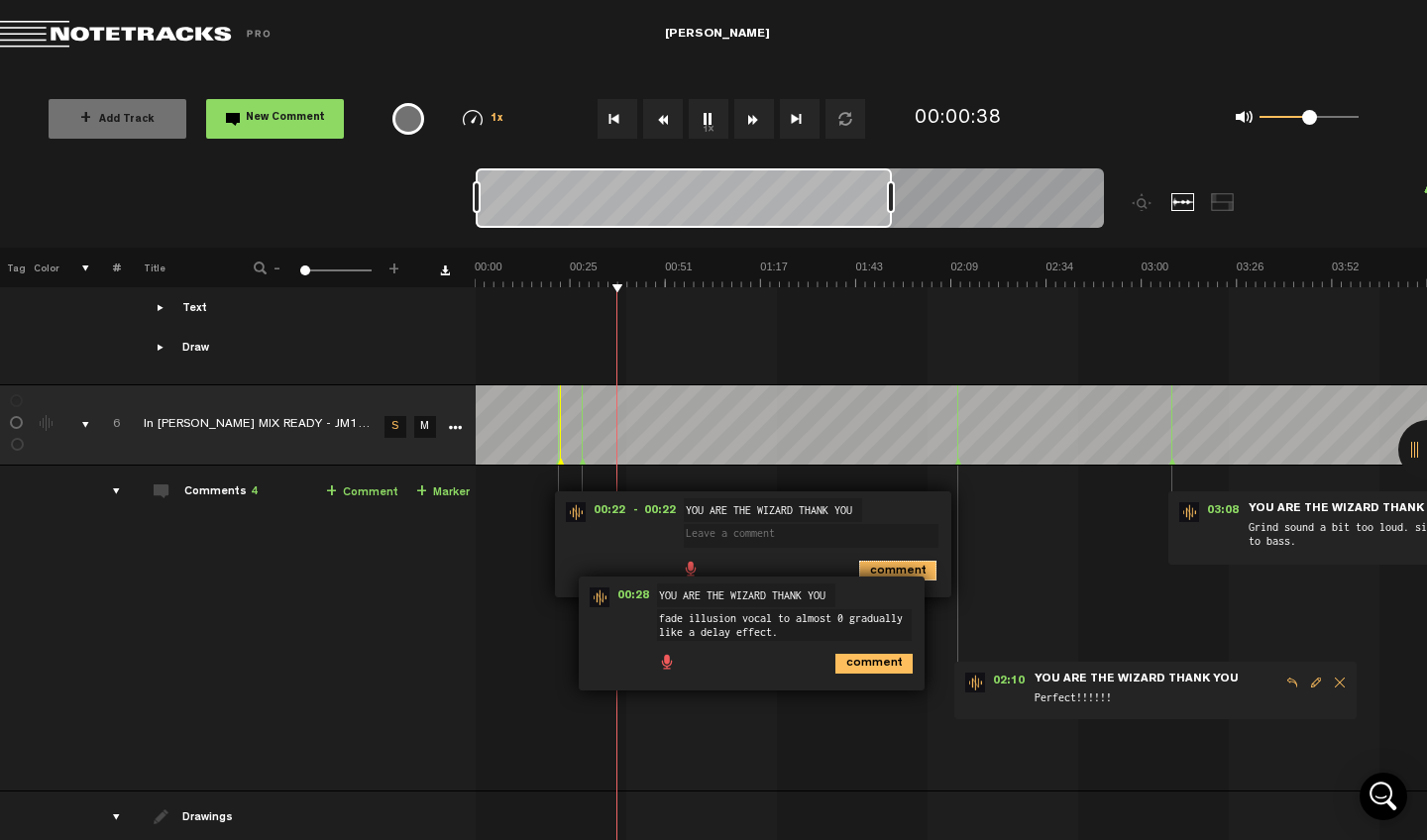 click on "comment" at bounding box center [898, 571] 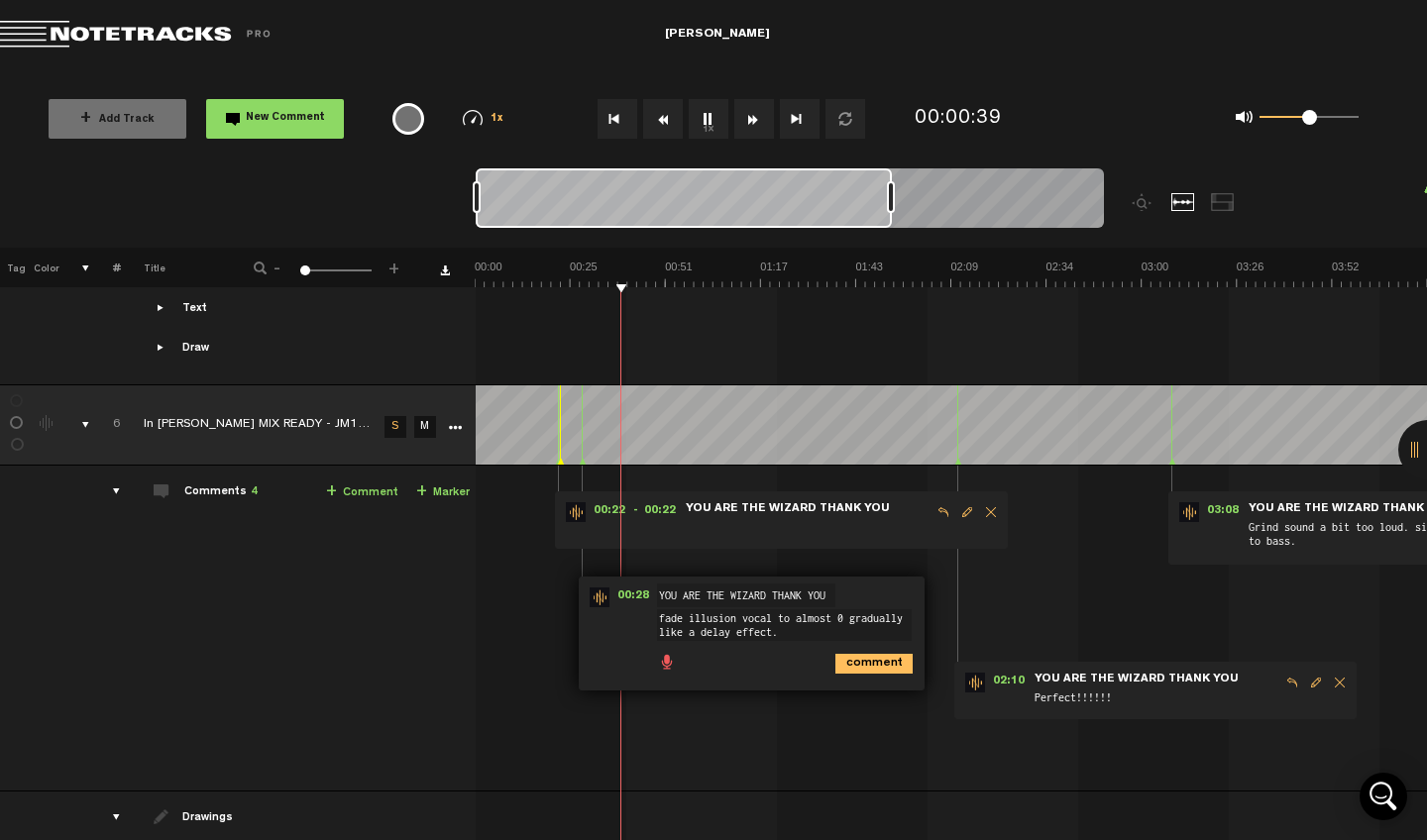 click at bounding box center (991, 512) 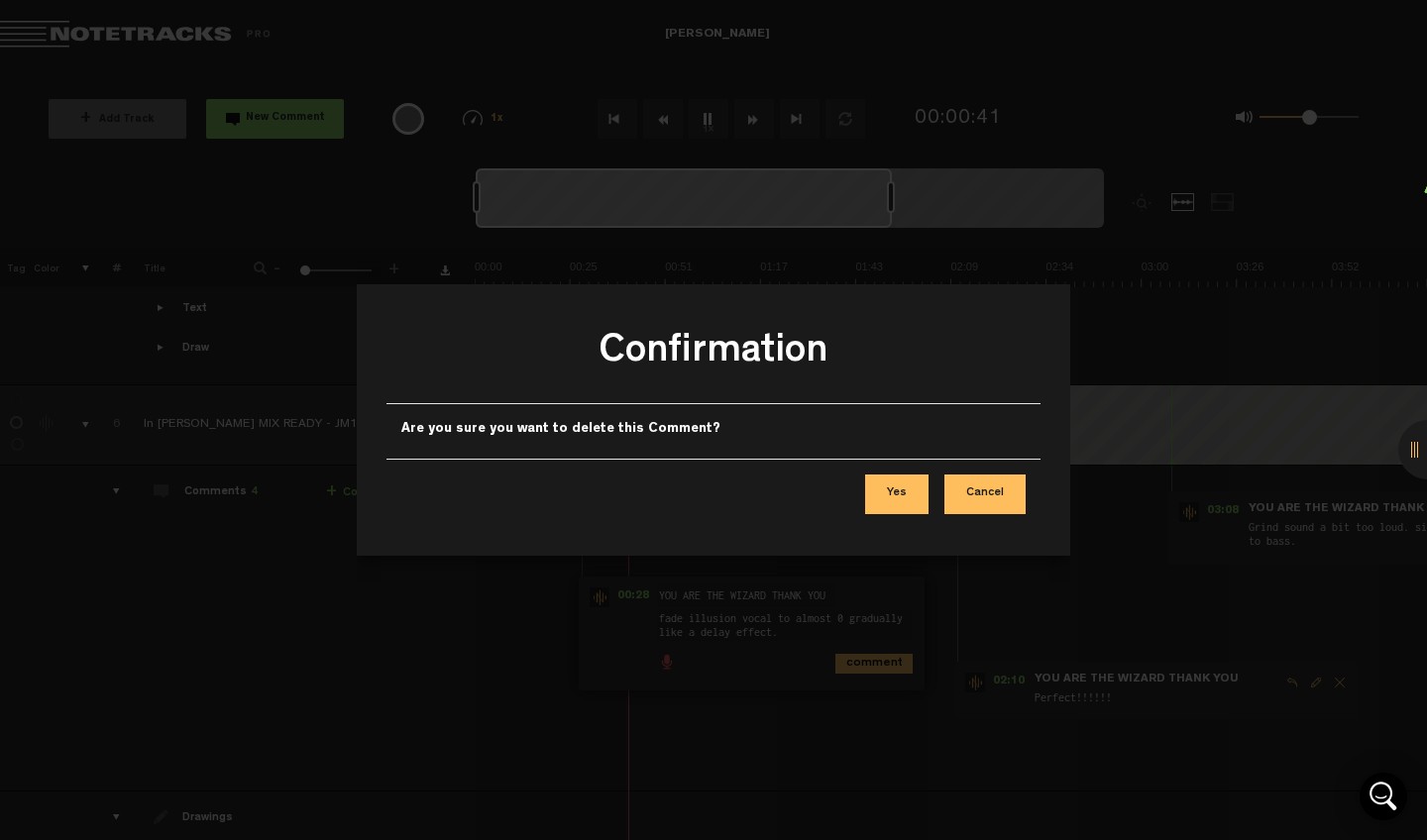 click on "Yes" at bounding box center (897, 494) 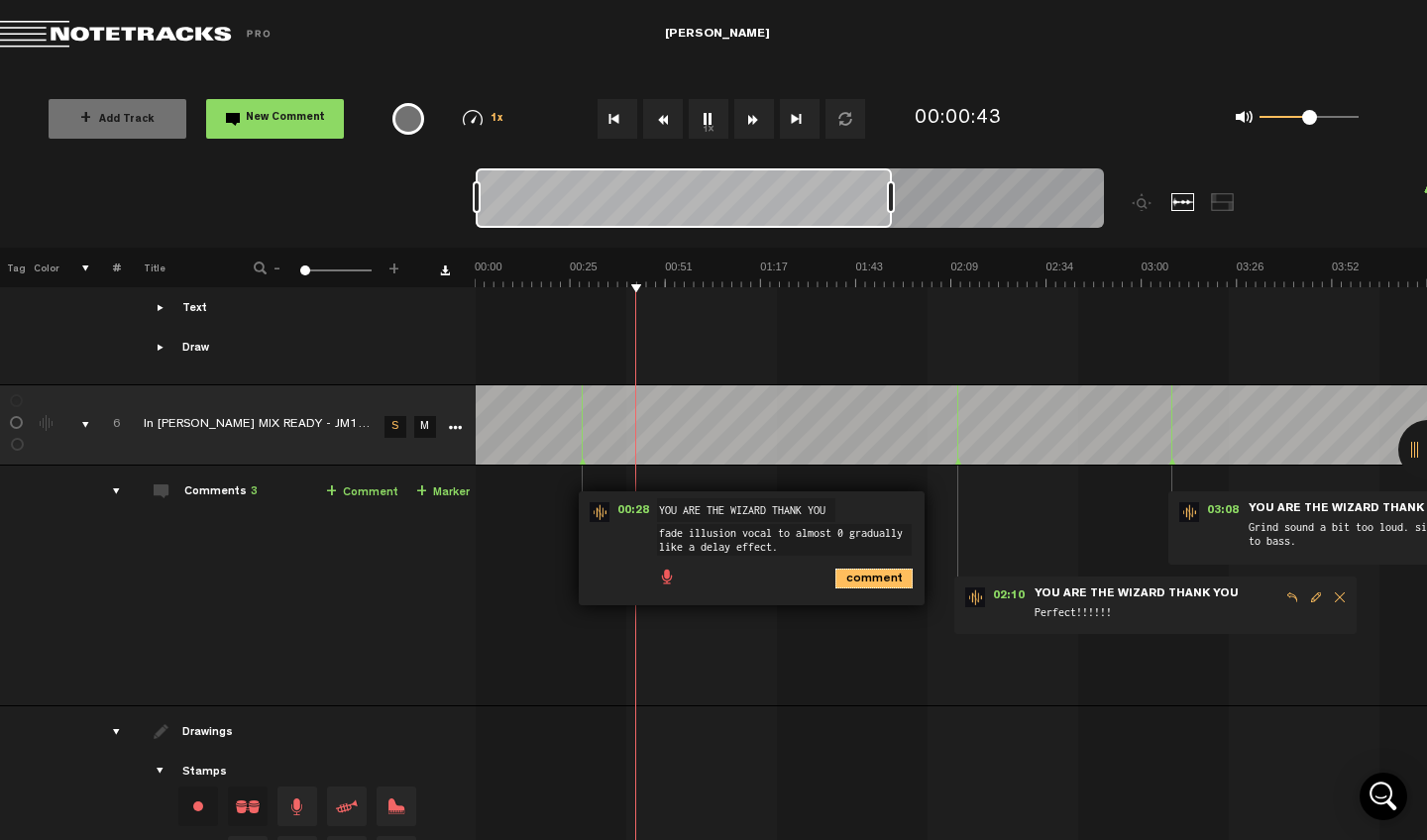 click on "comment" at bounding box center (874, 578) 